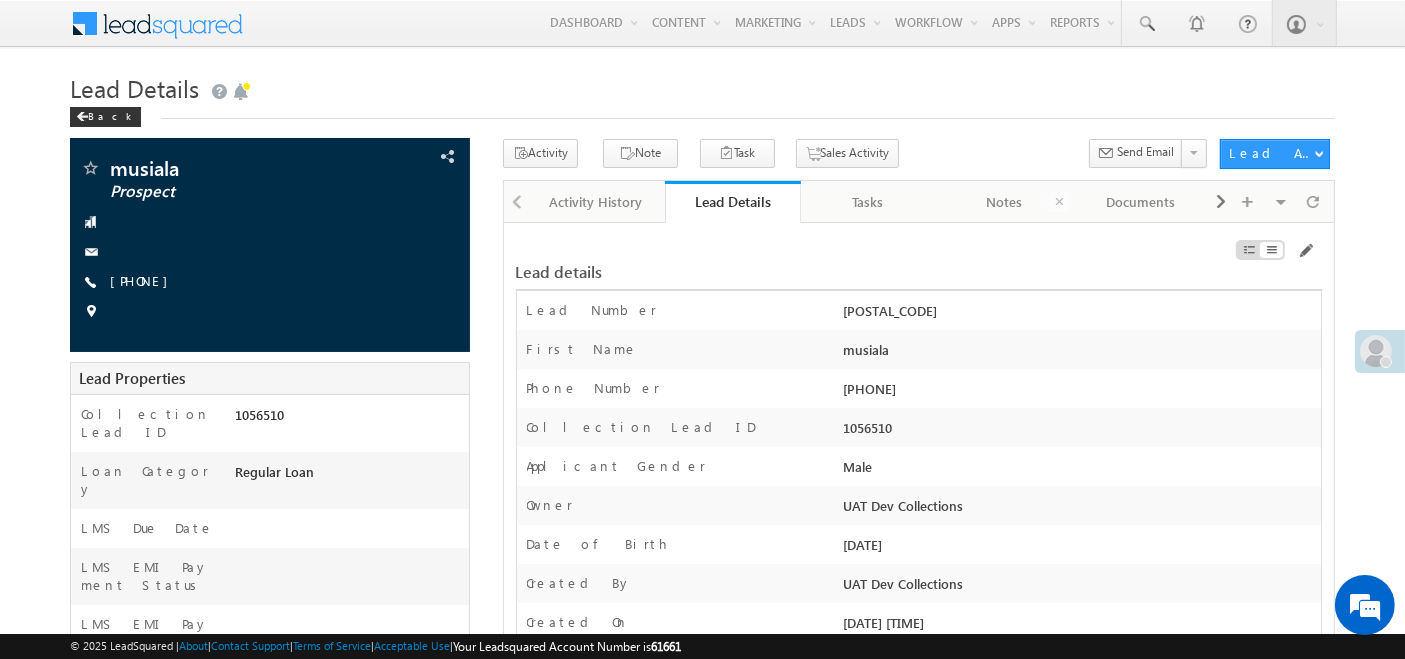 scroll, scrollTop: 0, scrollLeft: 0, axis: both 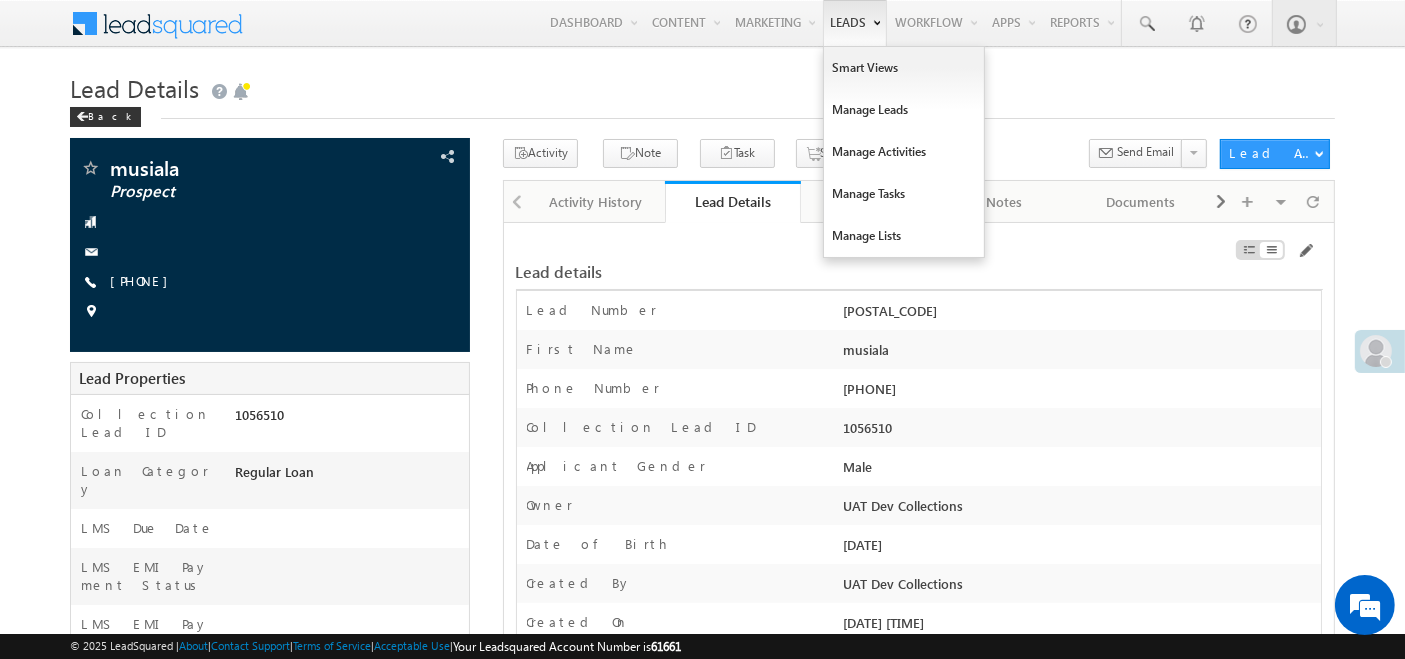 click on "Leads" at bounding box center (855, 23) 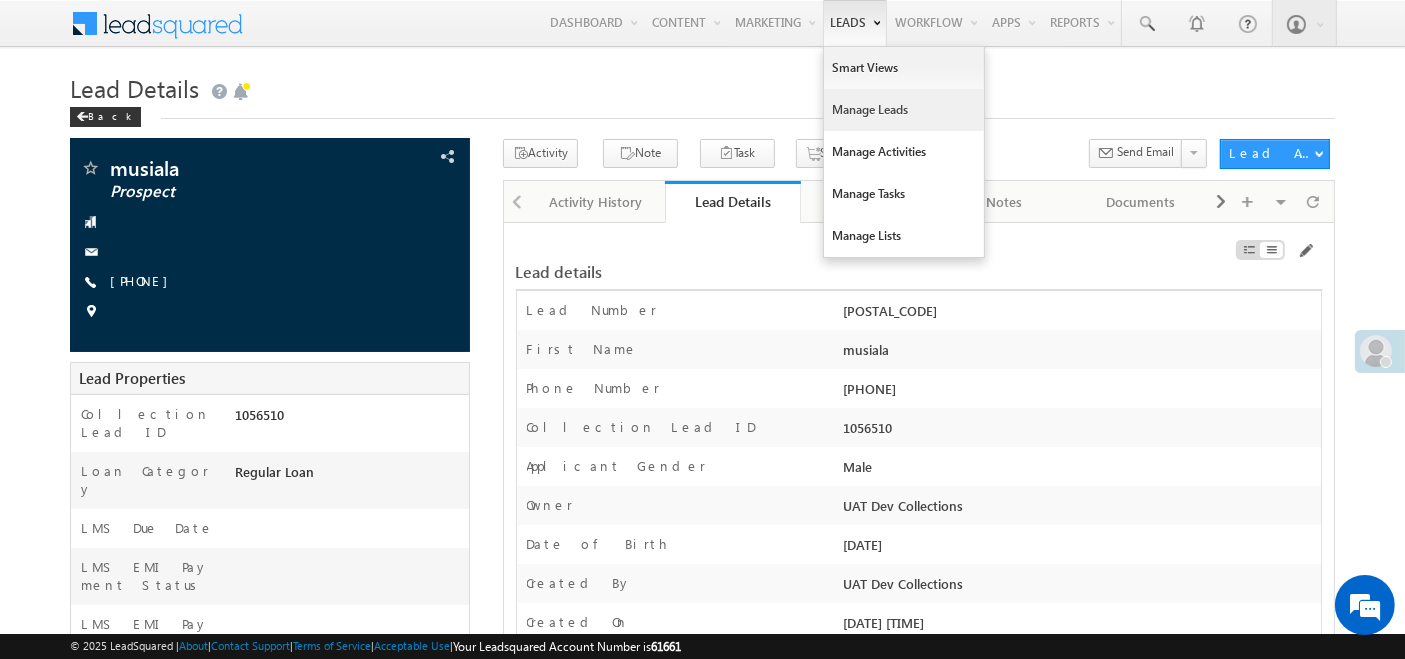 click on "Manage Leads" at bounding box center (904, 110) 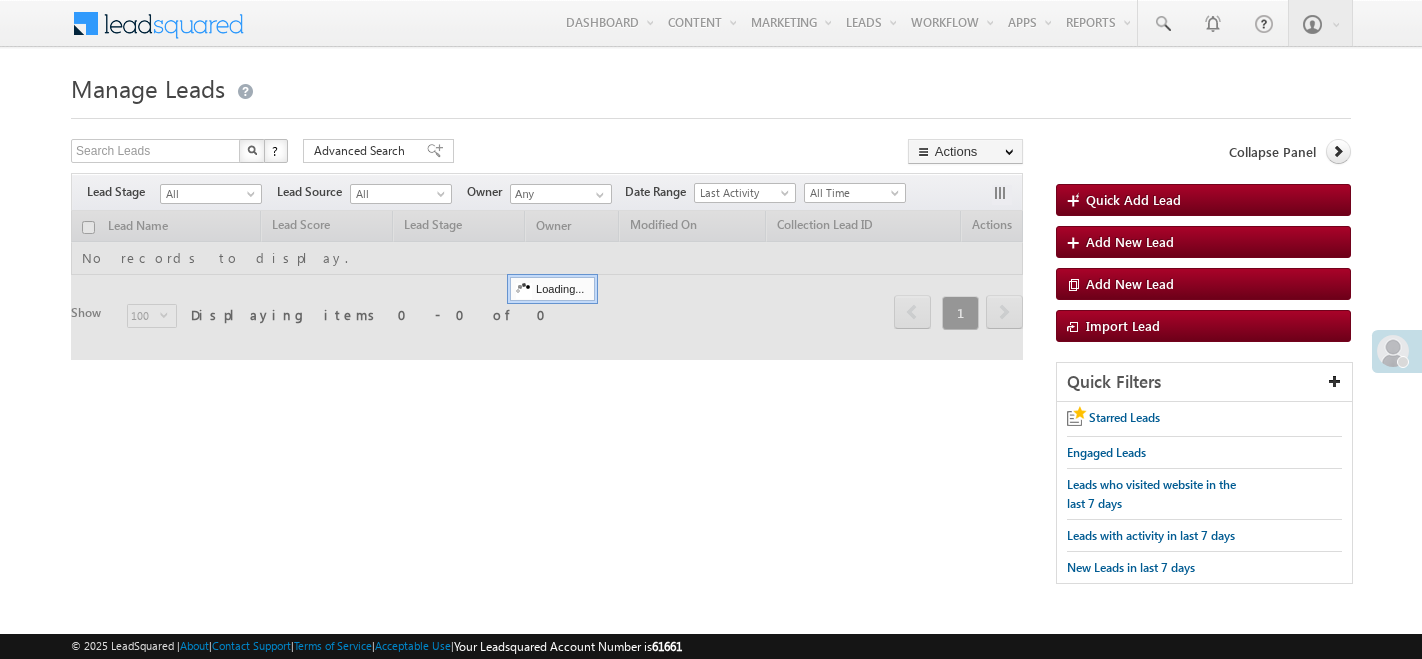 scroll, scrollTop: 0, scrollLeft: 0, axis: both 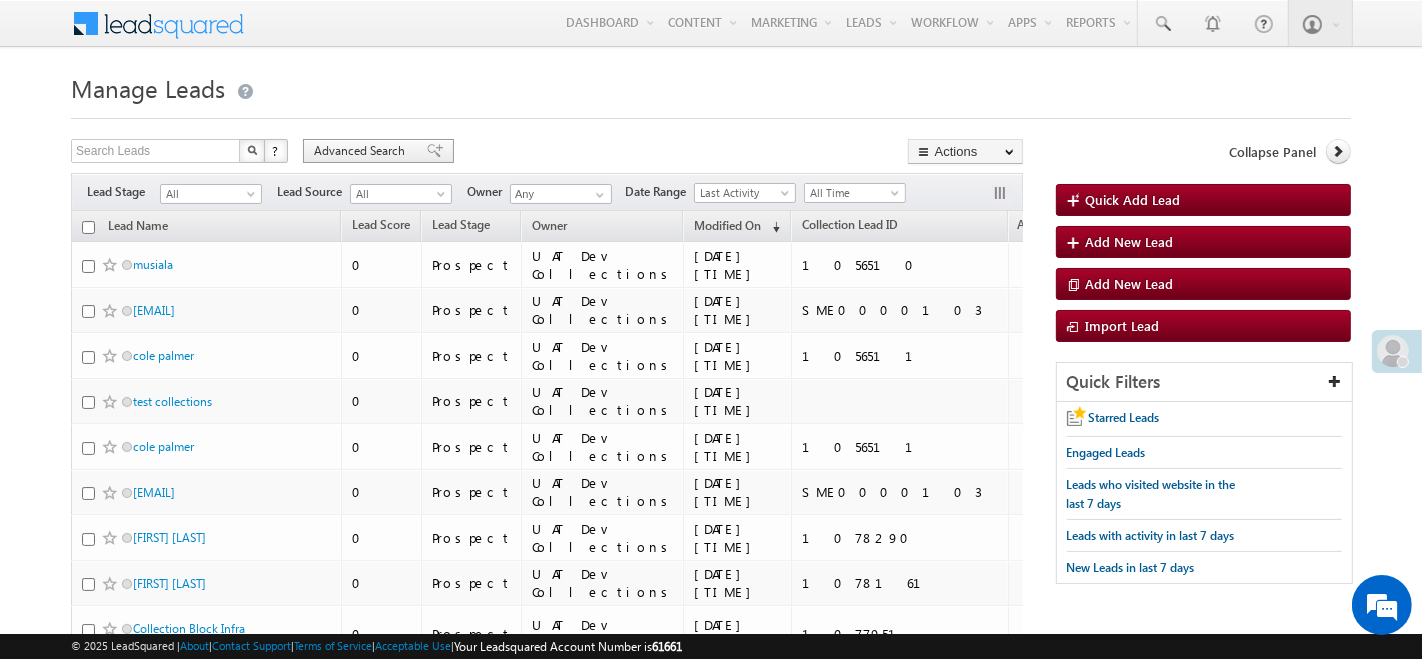 click on "Advanced Search" at bounding box center [362, 151] 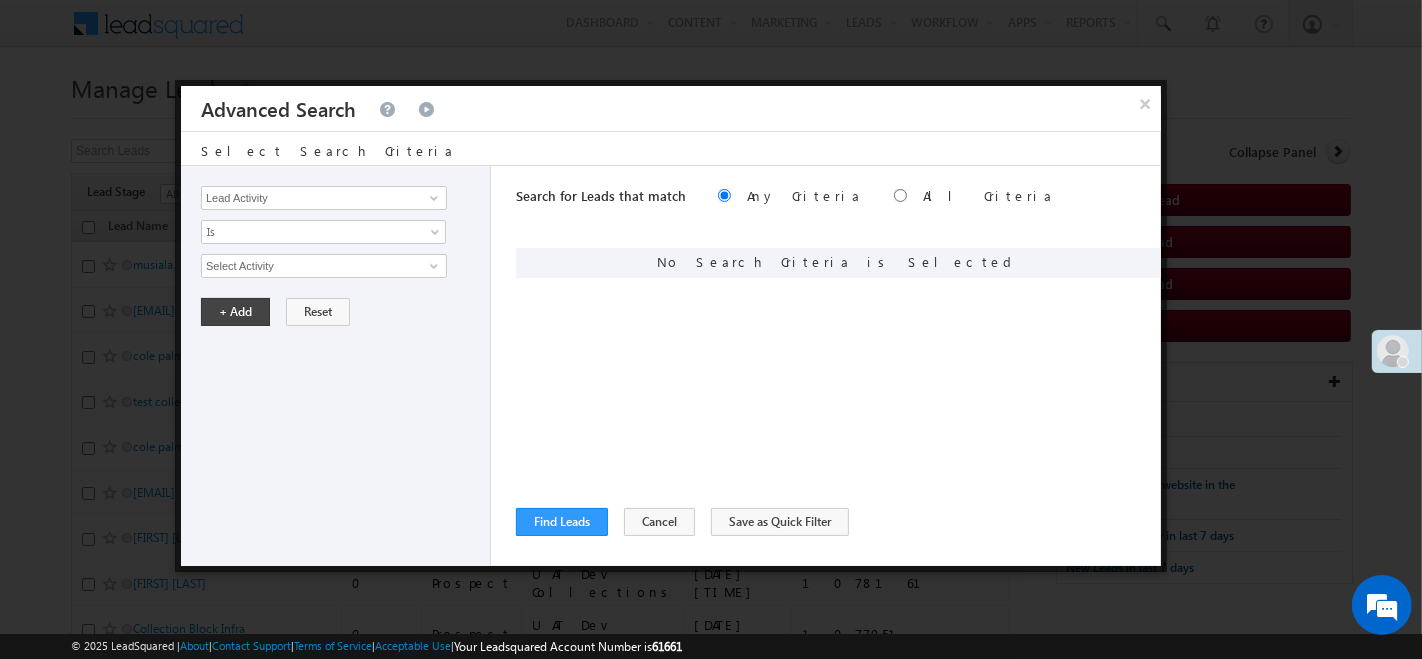 scroll, scrollTop: 0, scrollLeft: 0, axis: both 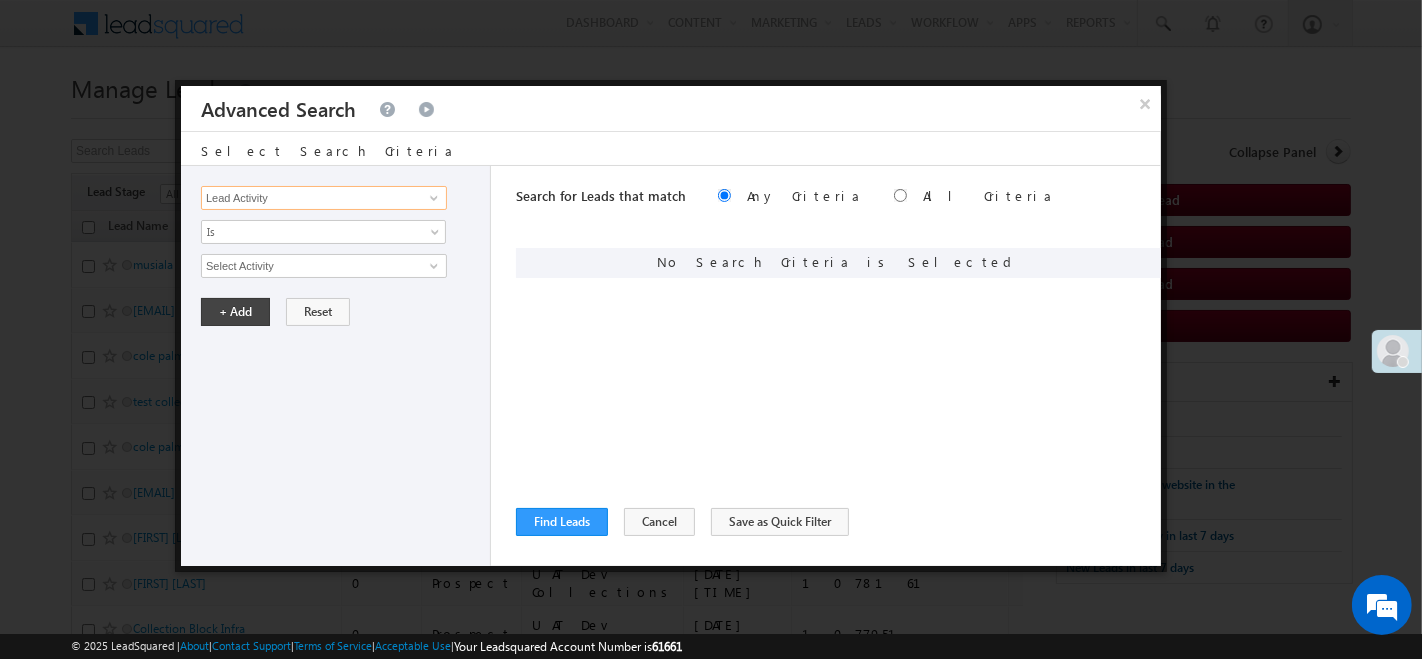 click on "Lead Activity" at bounding box center [324, 198] 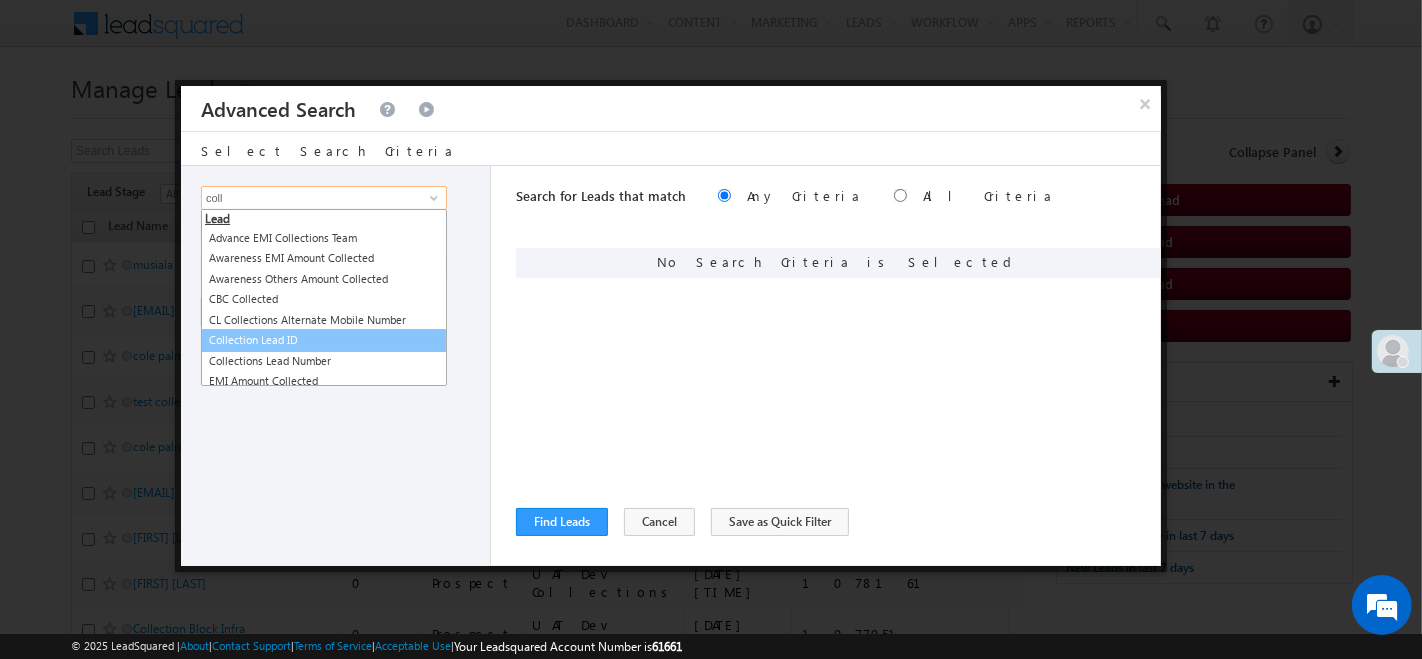 click on "Collection Lead ID" at bounding box center [324, 340] 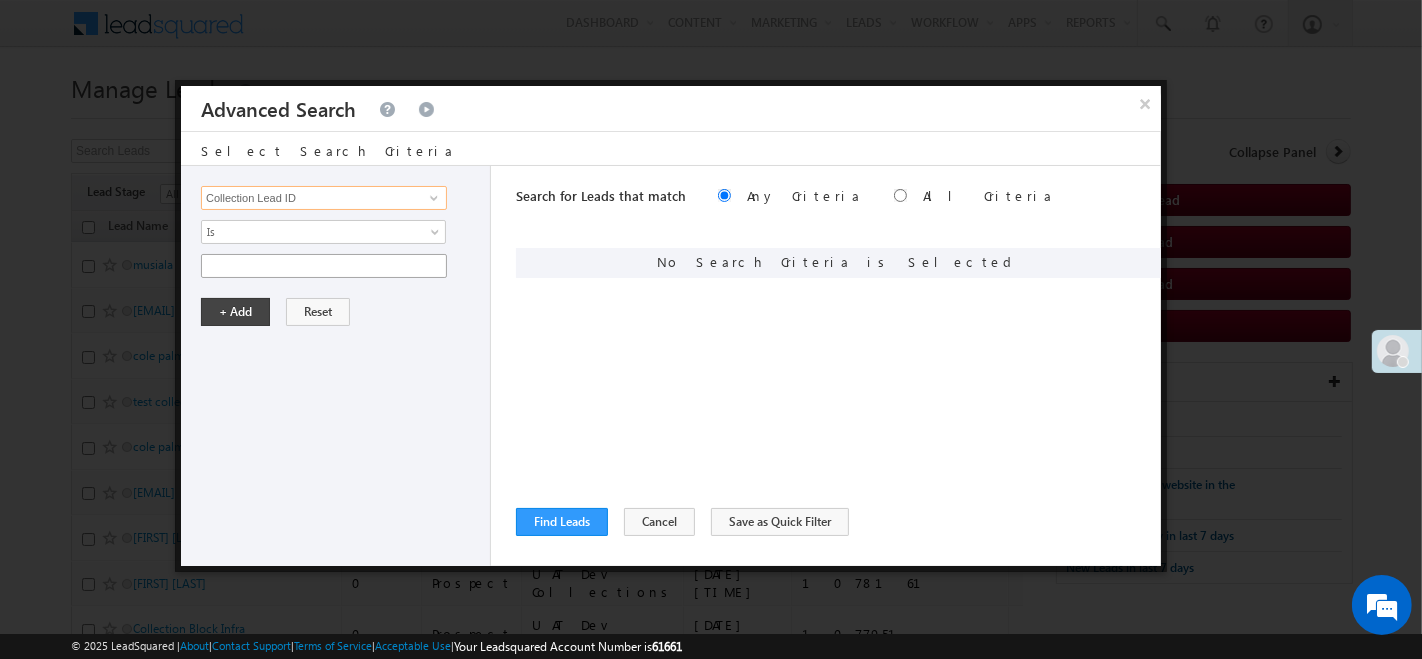 type on "Collection Lead ID" 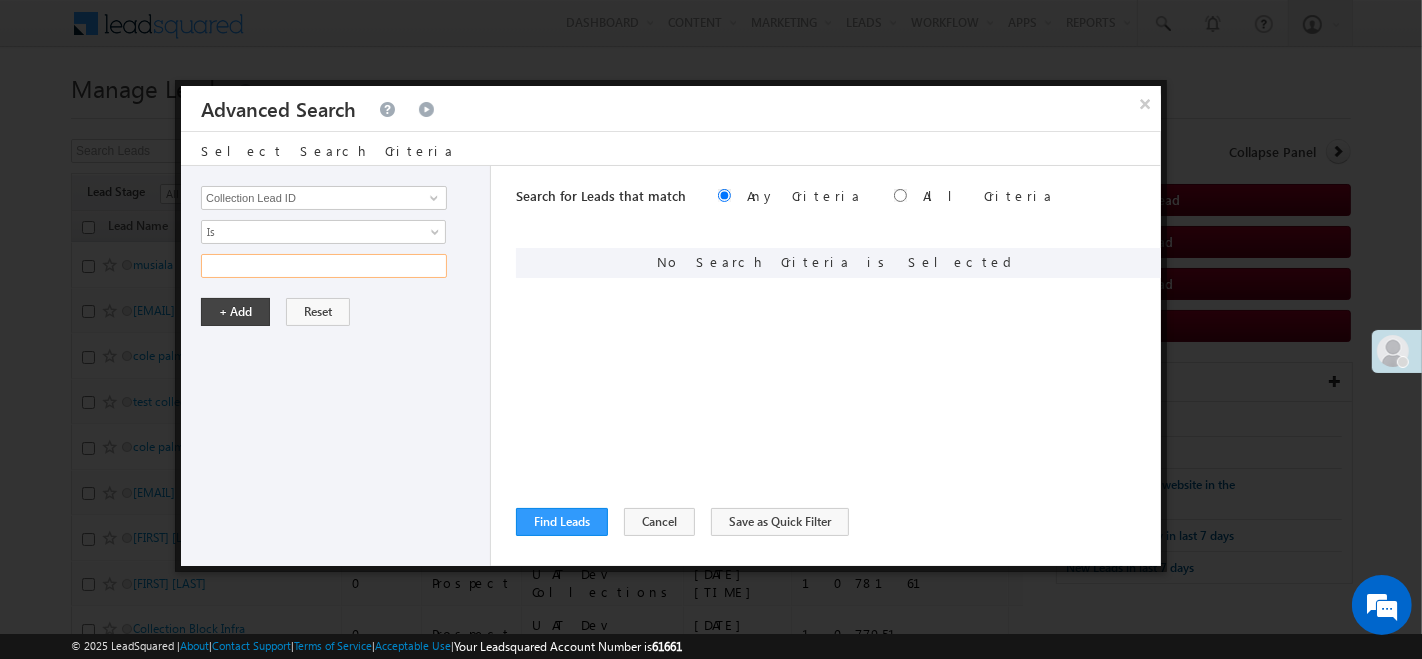 click at bounding box center [324, 266] 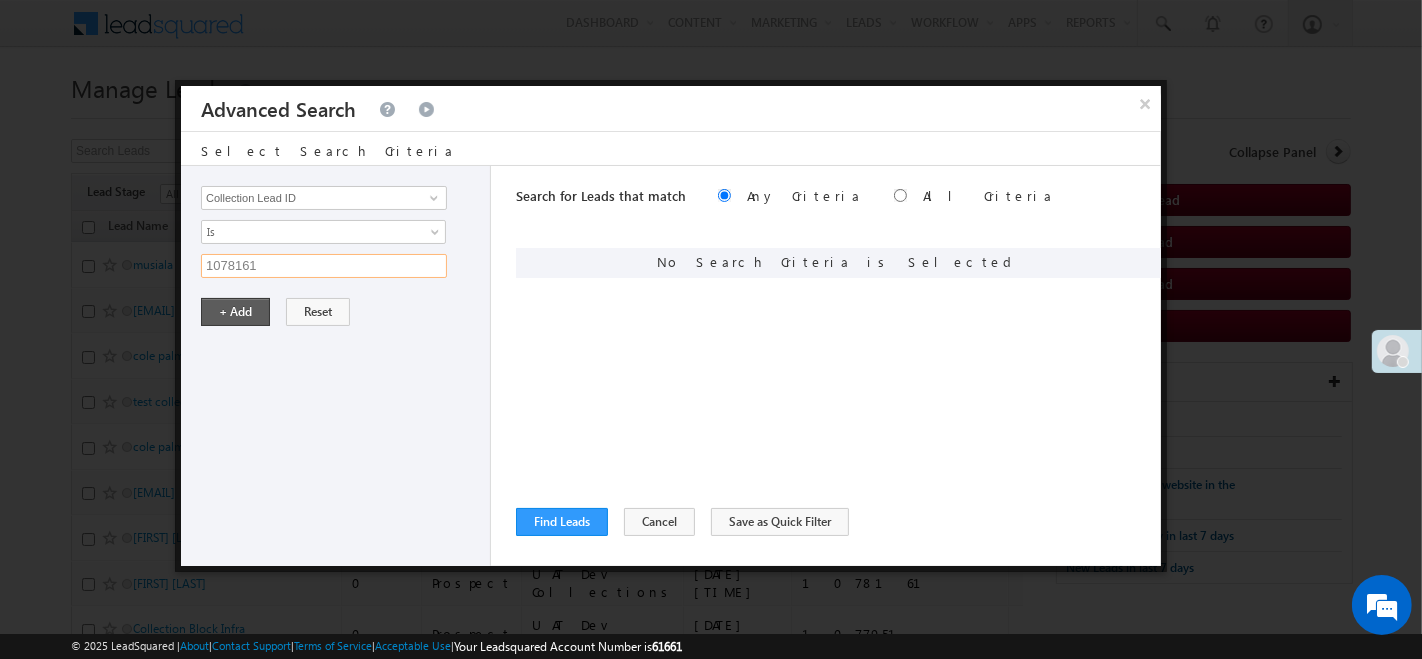 type on "1078161" 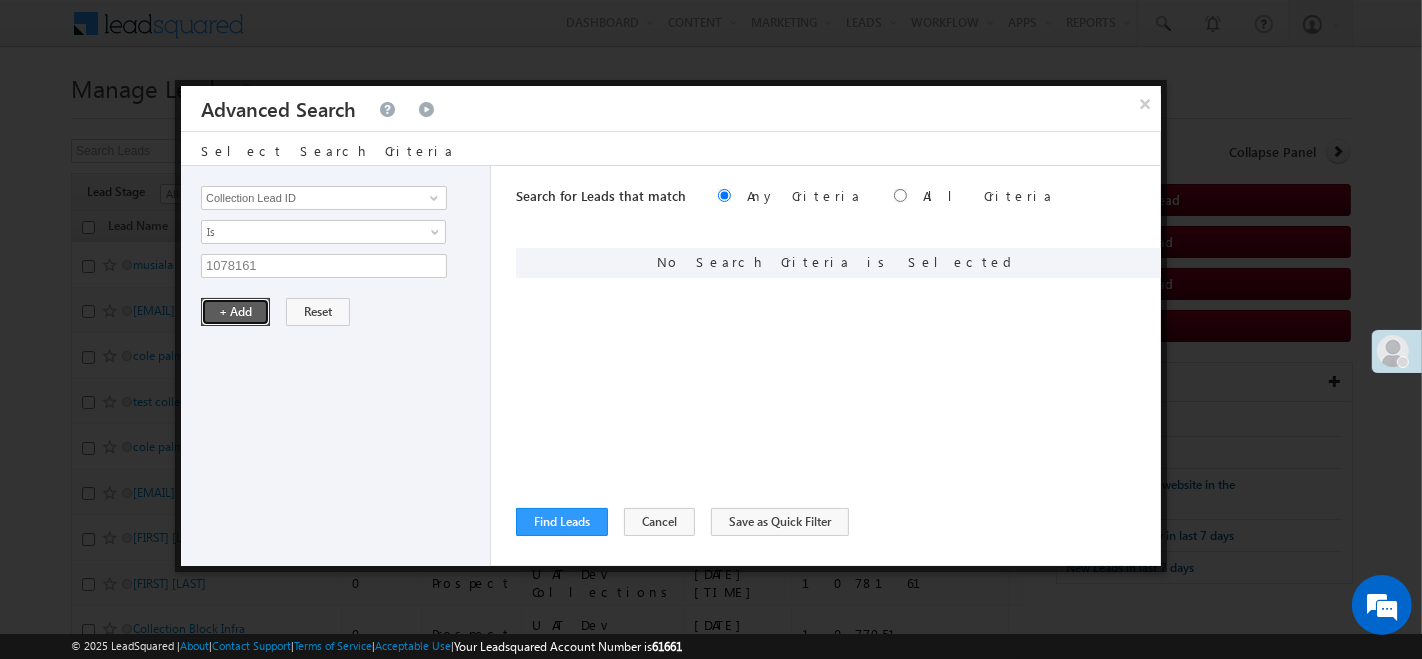 click on "+ Add" at bounding box center [235, 312] 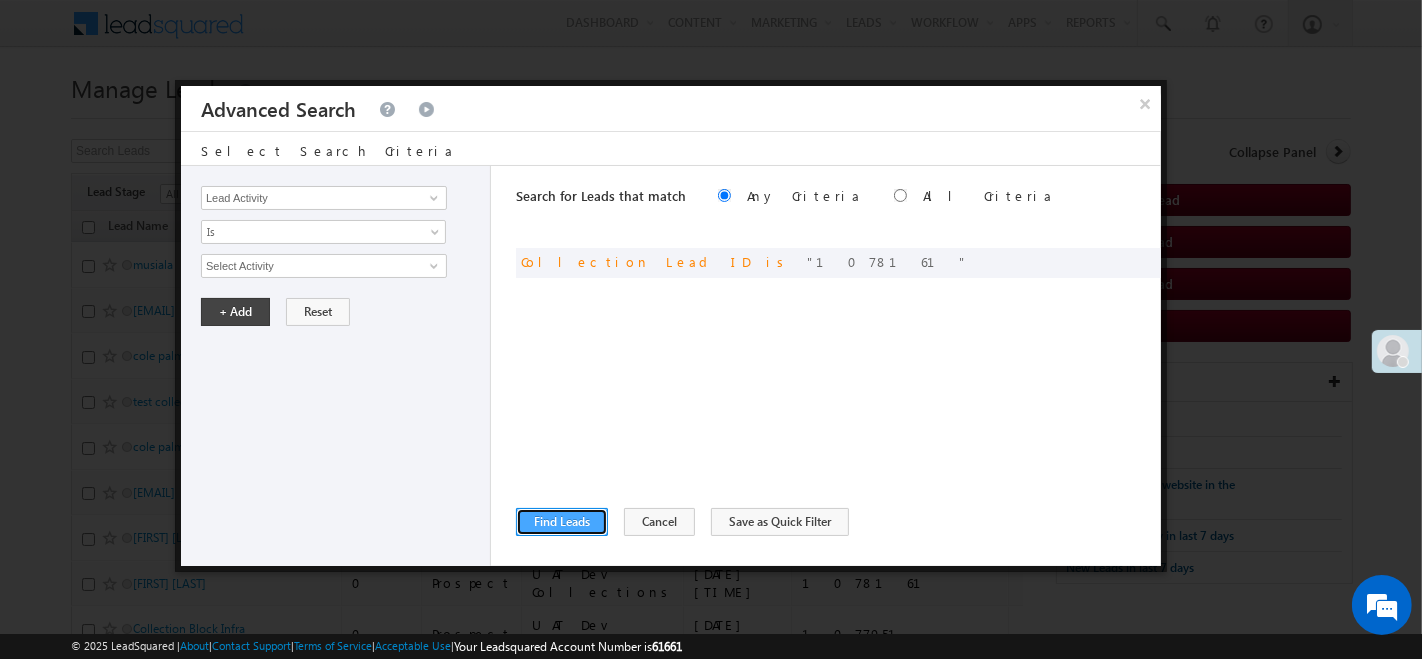 click on "Find Leads" at bounding box center [562, 522] 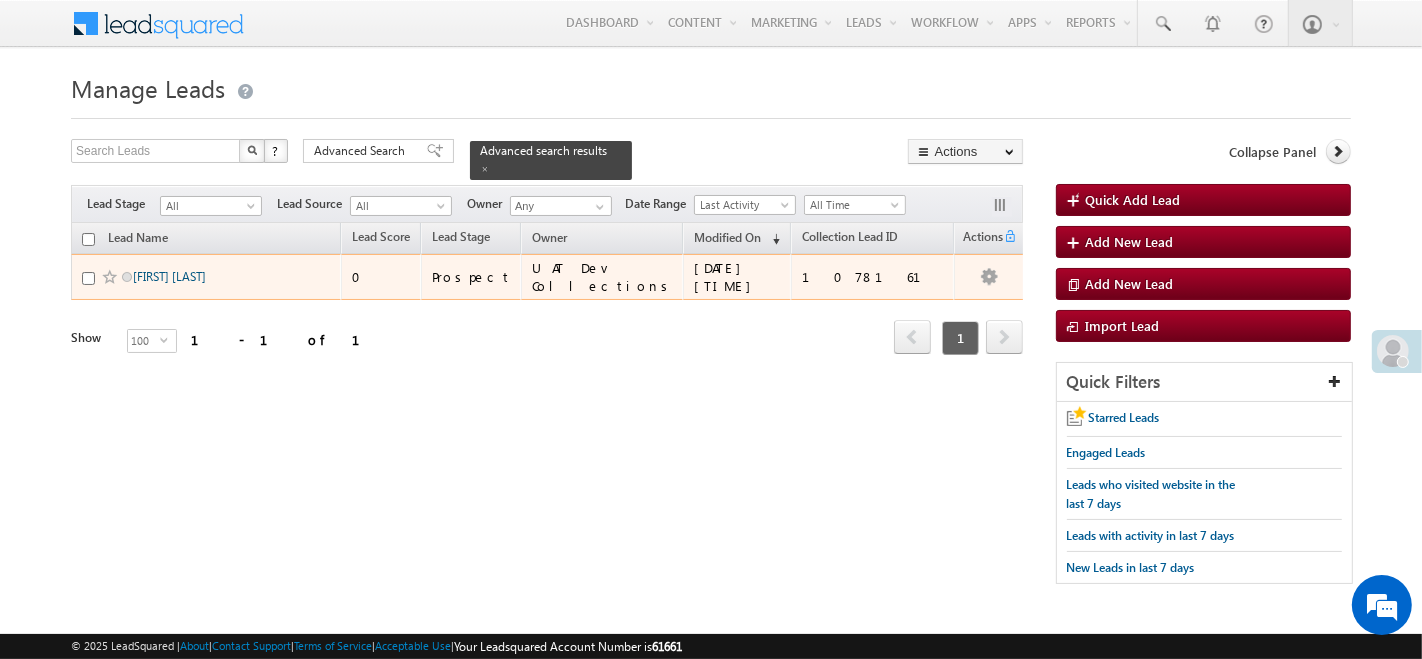 click on "[FIRST] [LAST]" at bounding box center (169, 276) 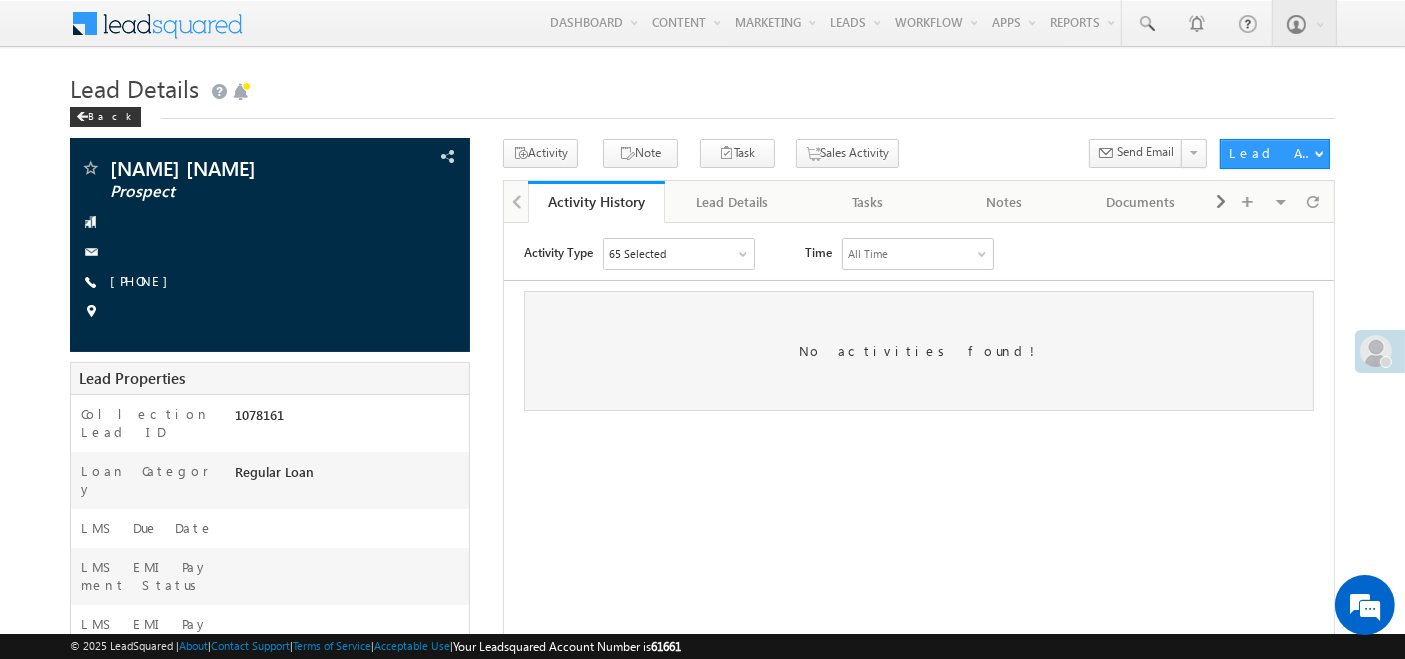 scroll, scrollTop: 0, scrollLeft: 0, axis: both 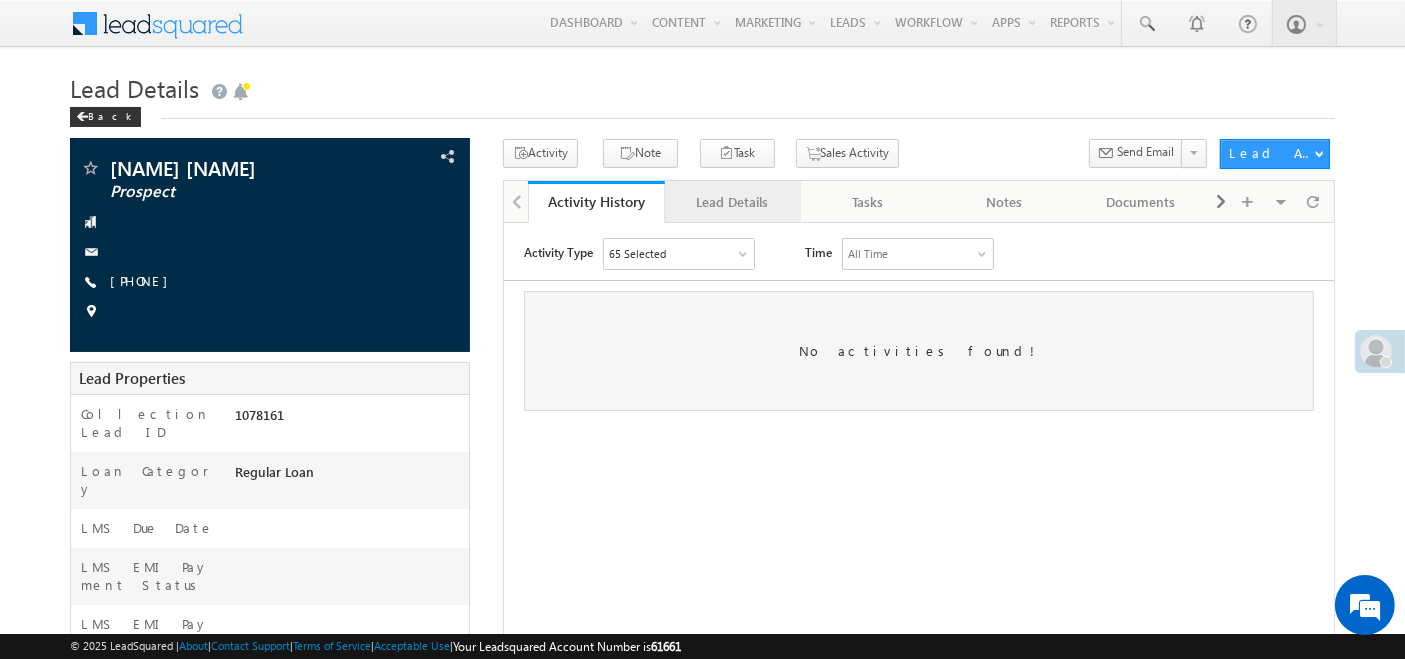 click on "Lead Details" at bounding box center (732, 202) 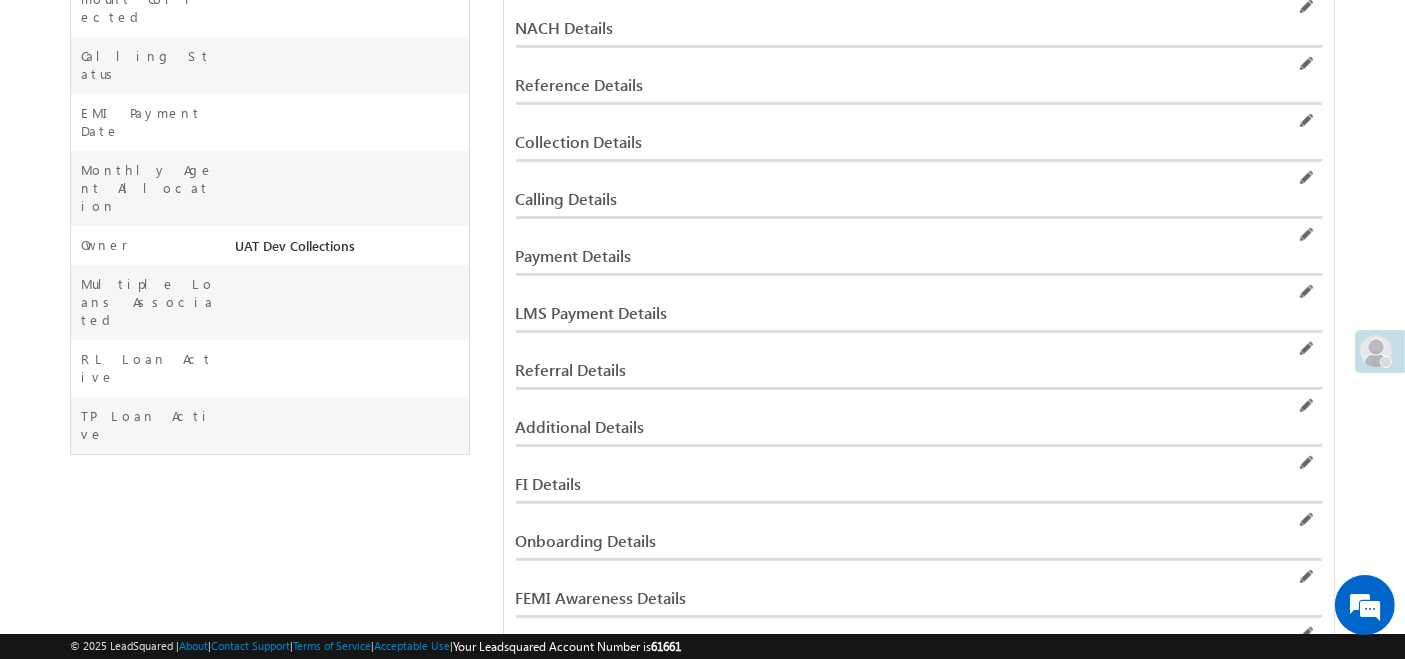 scroll, scrollTop: 0, scrollLeft: 0, axis: both 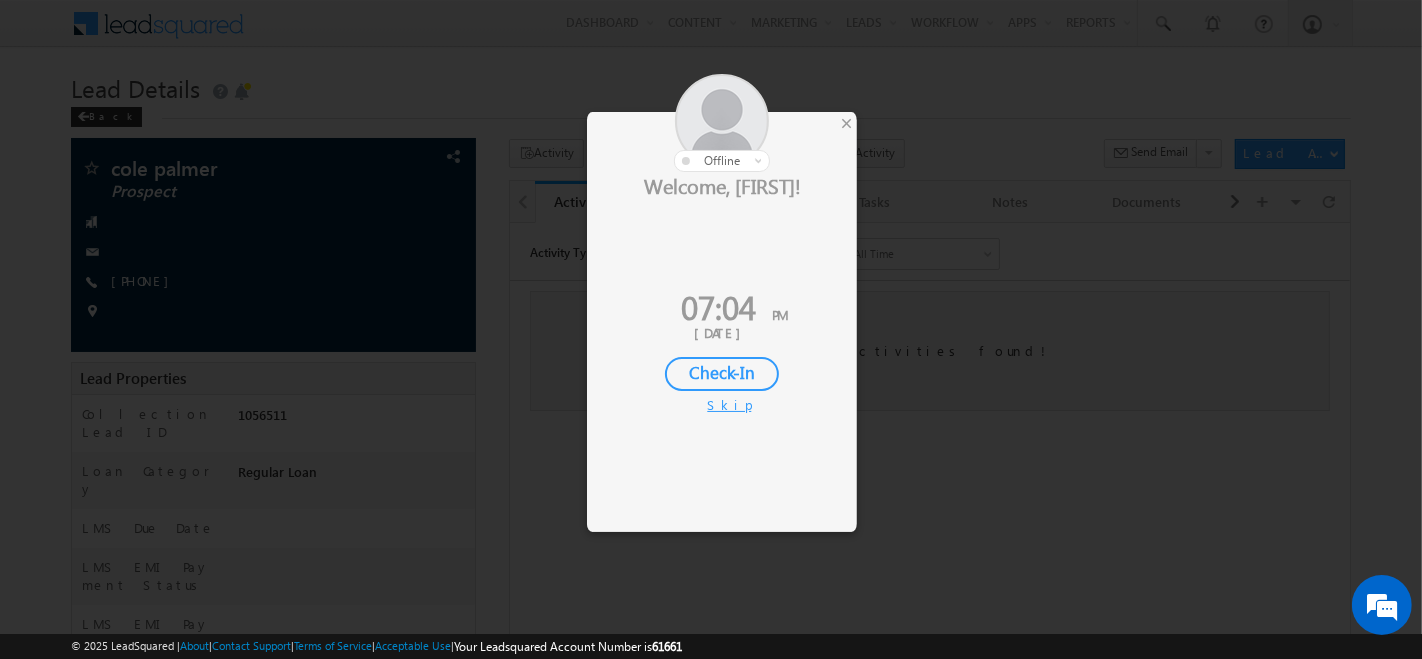 click on "Skip" at bounding box center [722, 405] 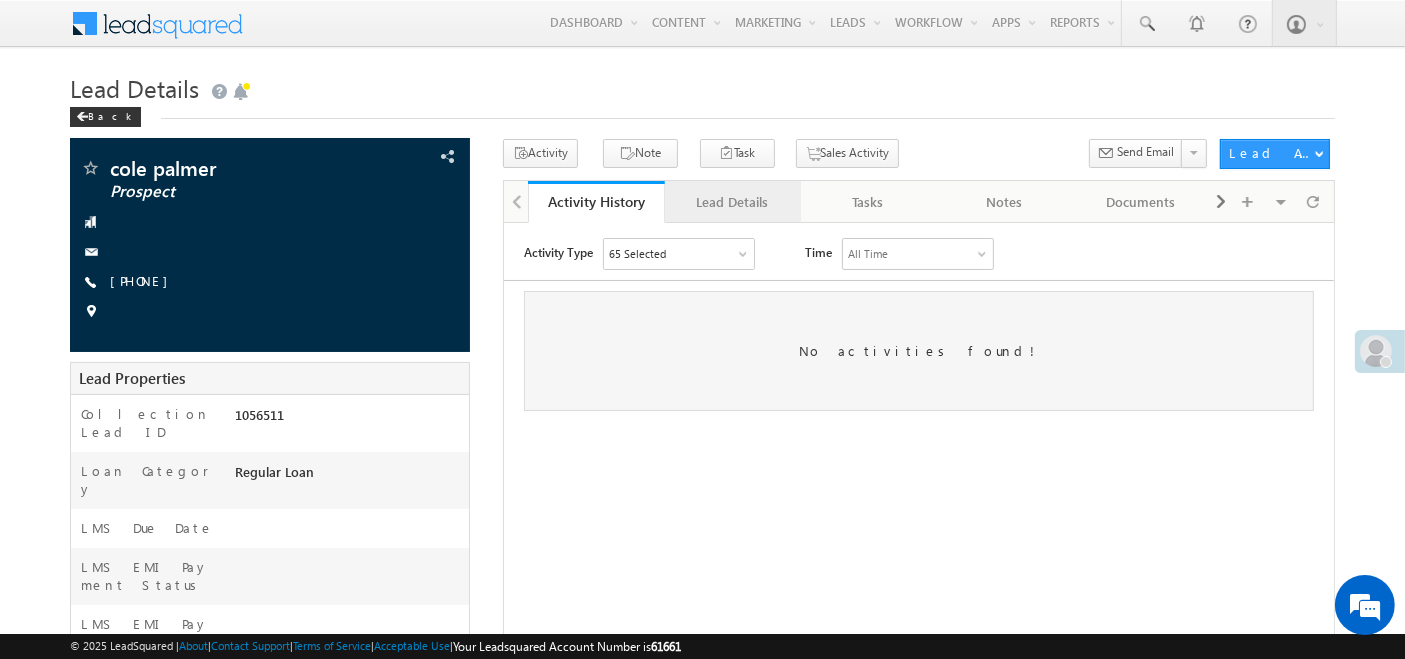 click on "Lead Details" at bounding box center (732, 202) 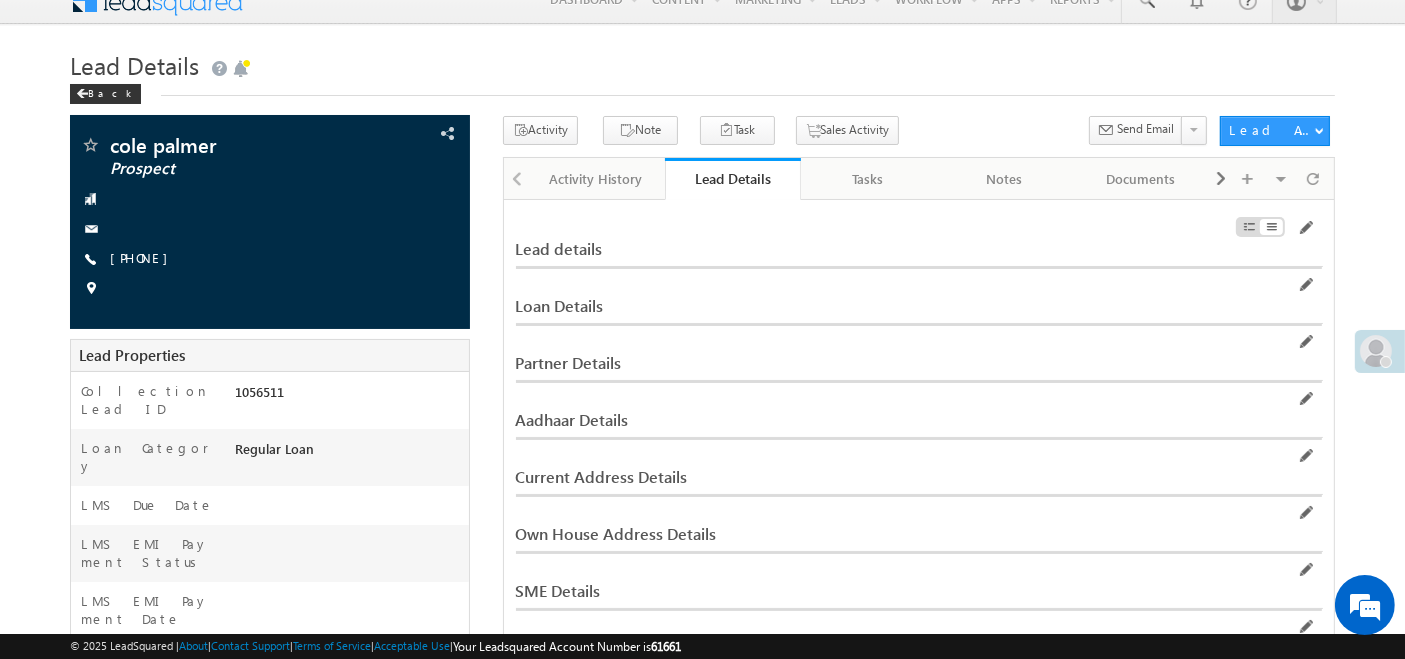 scroll, scrollTop: 0, scrollLeft: 0, axis: both 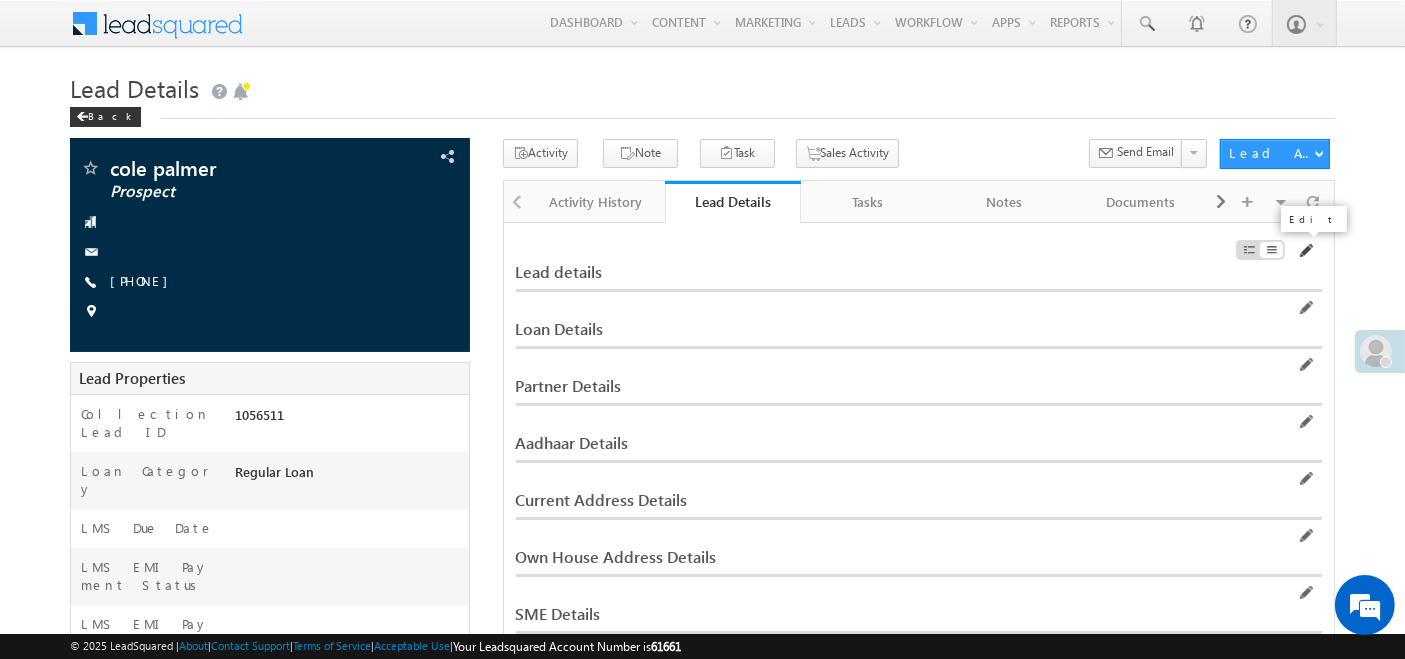 click at bounding box center [1305, 251] 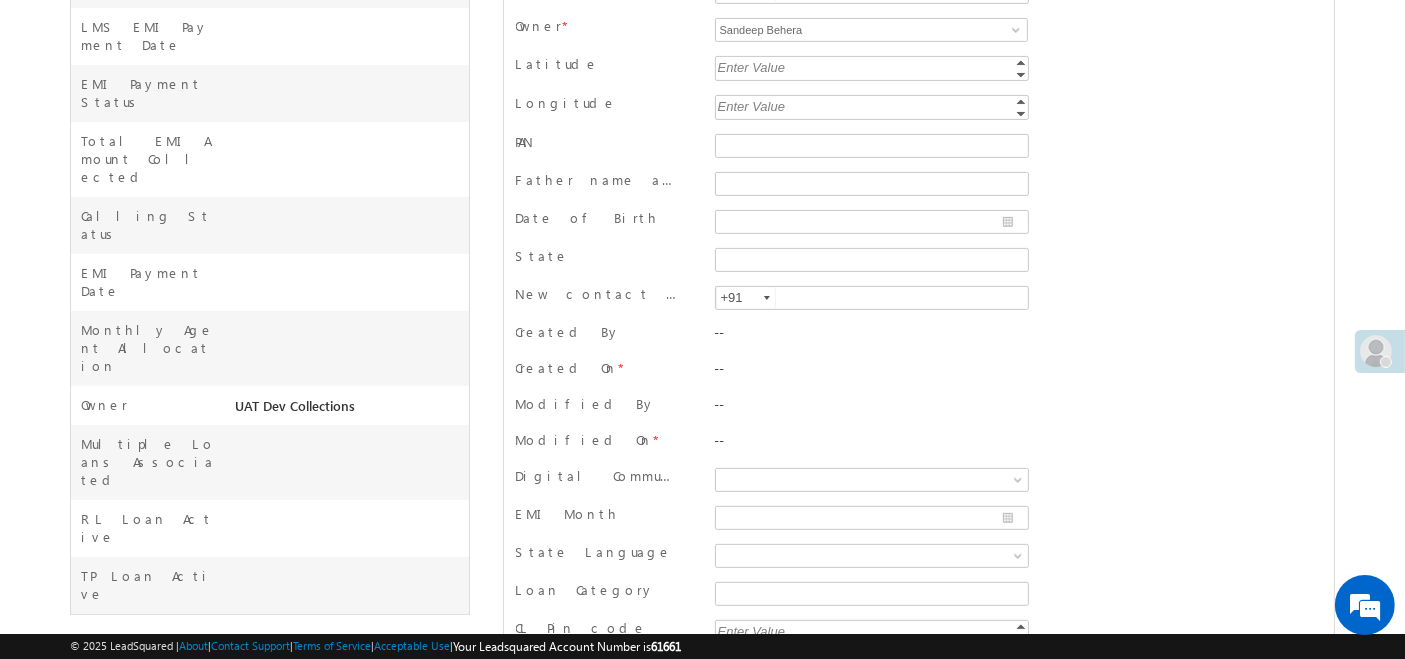 scroll, scrollTop: 0, scrollLeft: 0, axis: both 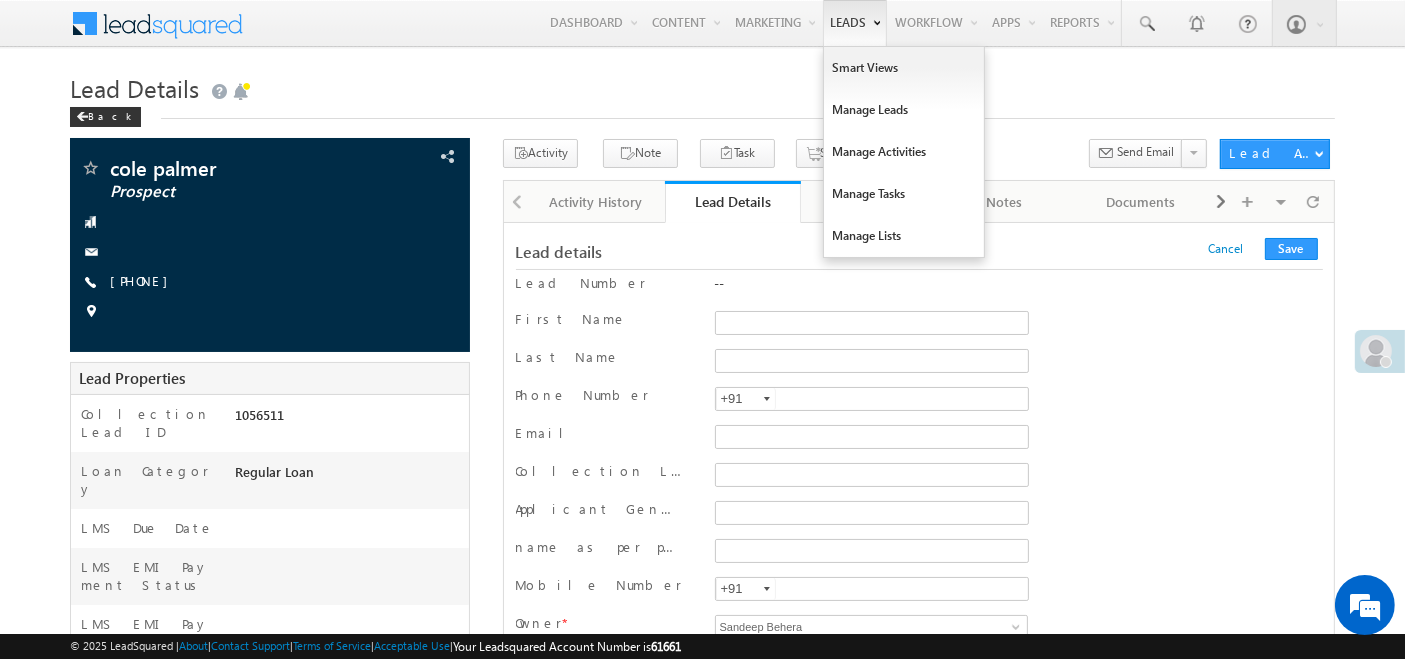 click on "Leads" at bounding box center (855, 23) 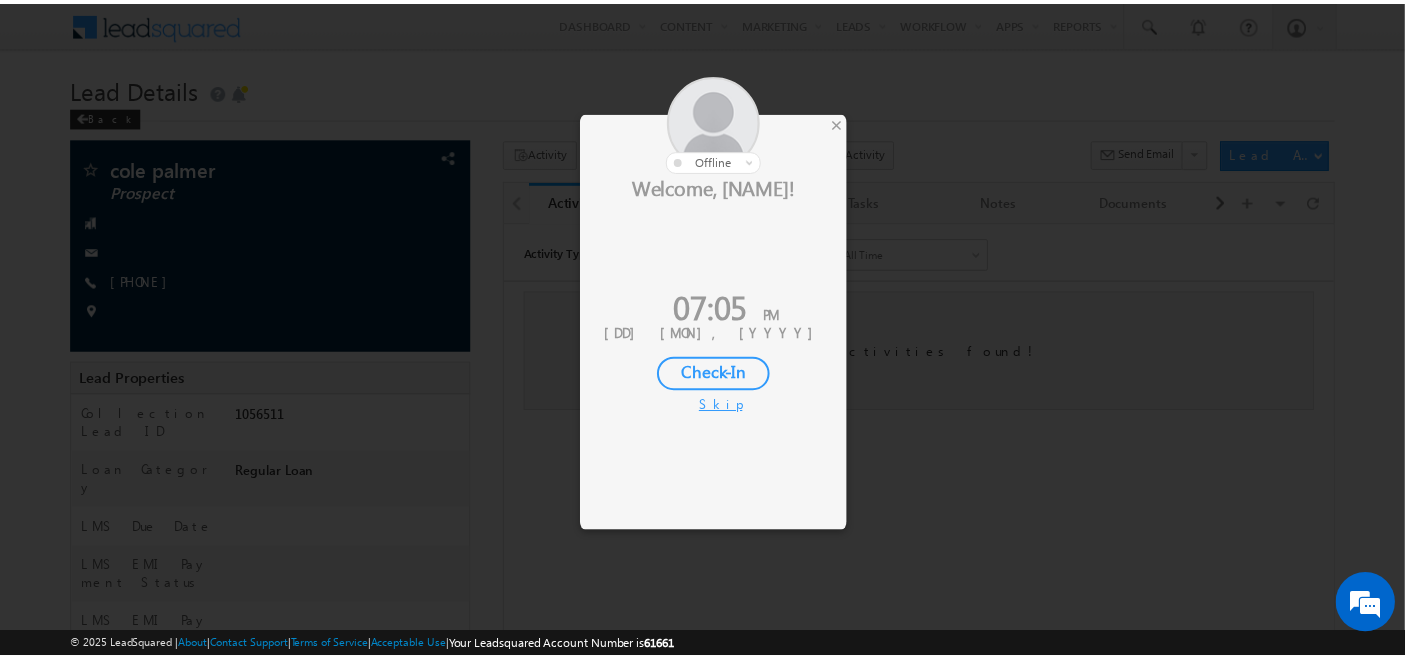scroll, scrollTop: 0, scrollLeft: 0, axis: both 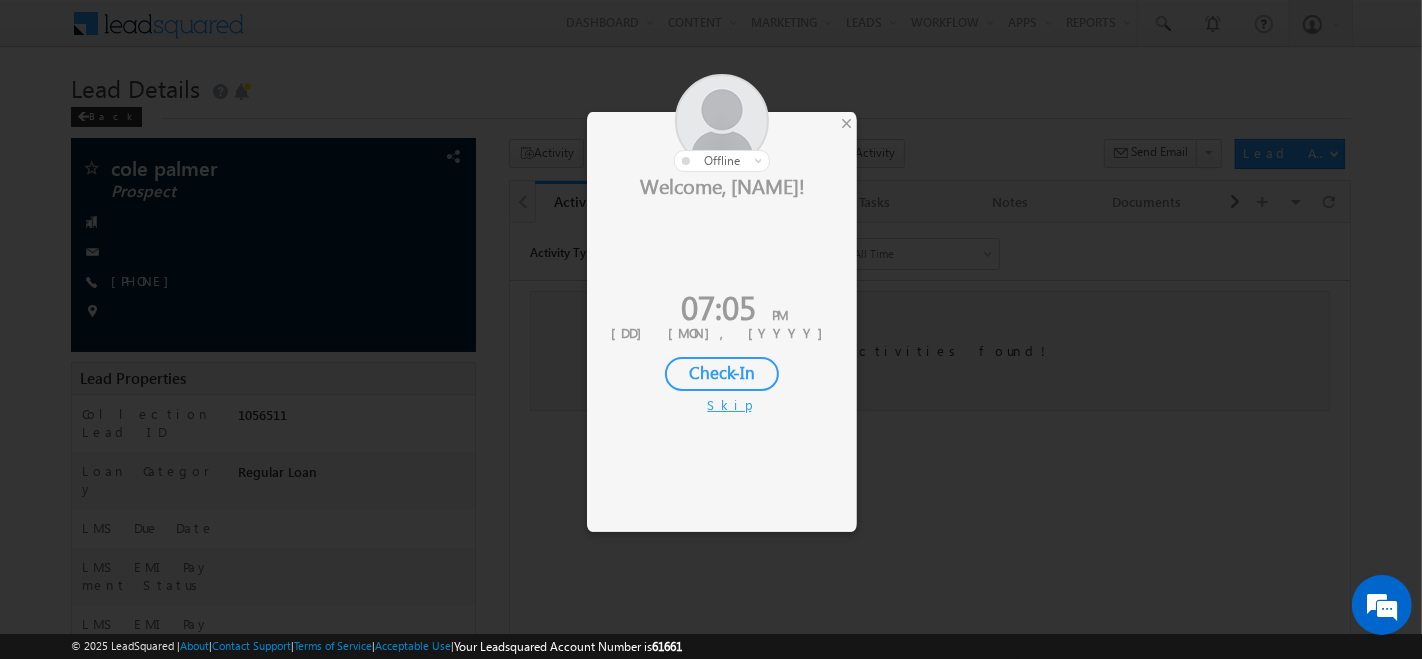click on "Skip" at bounding box center [722, 405] 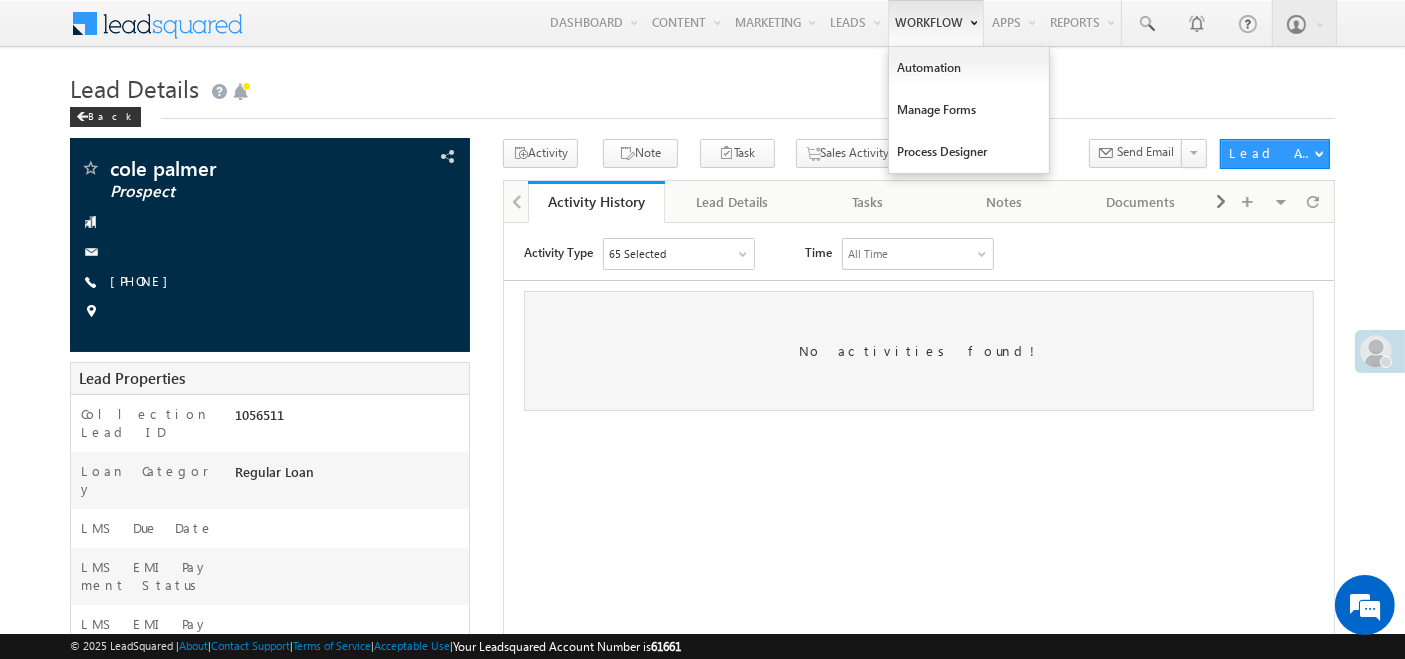 click on "Workflow" at bounding box center [936, 23] 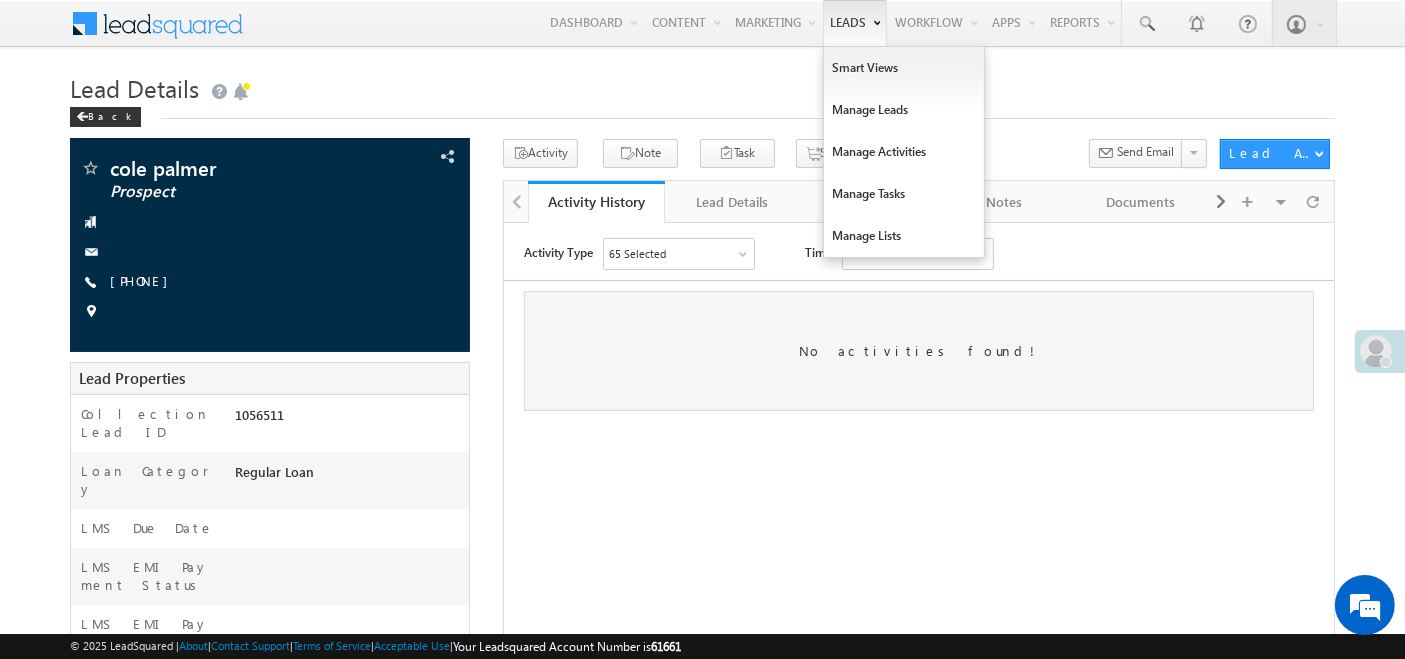 click at bounding box center (876, 21) 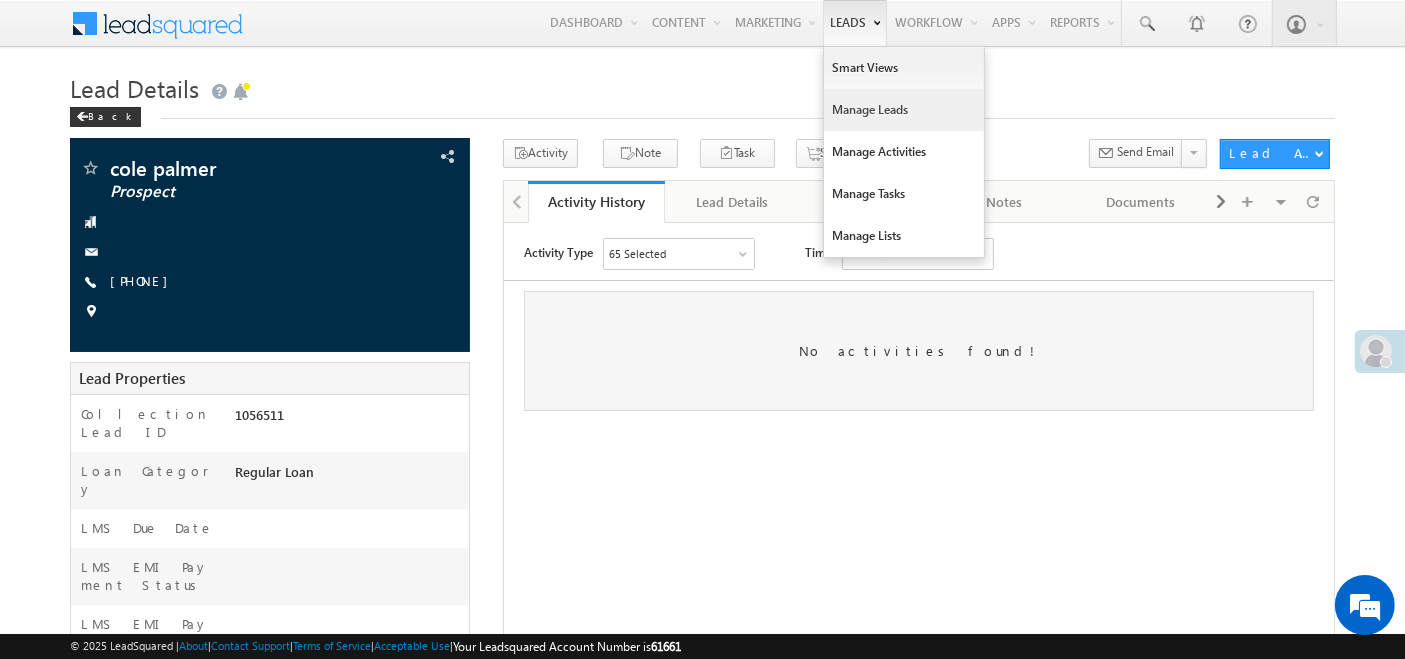 click on "Manage Leads" at bounding box center (904, 110) 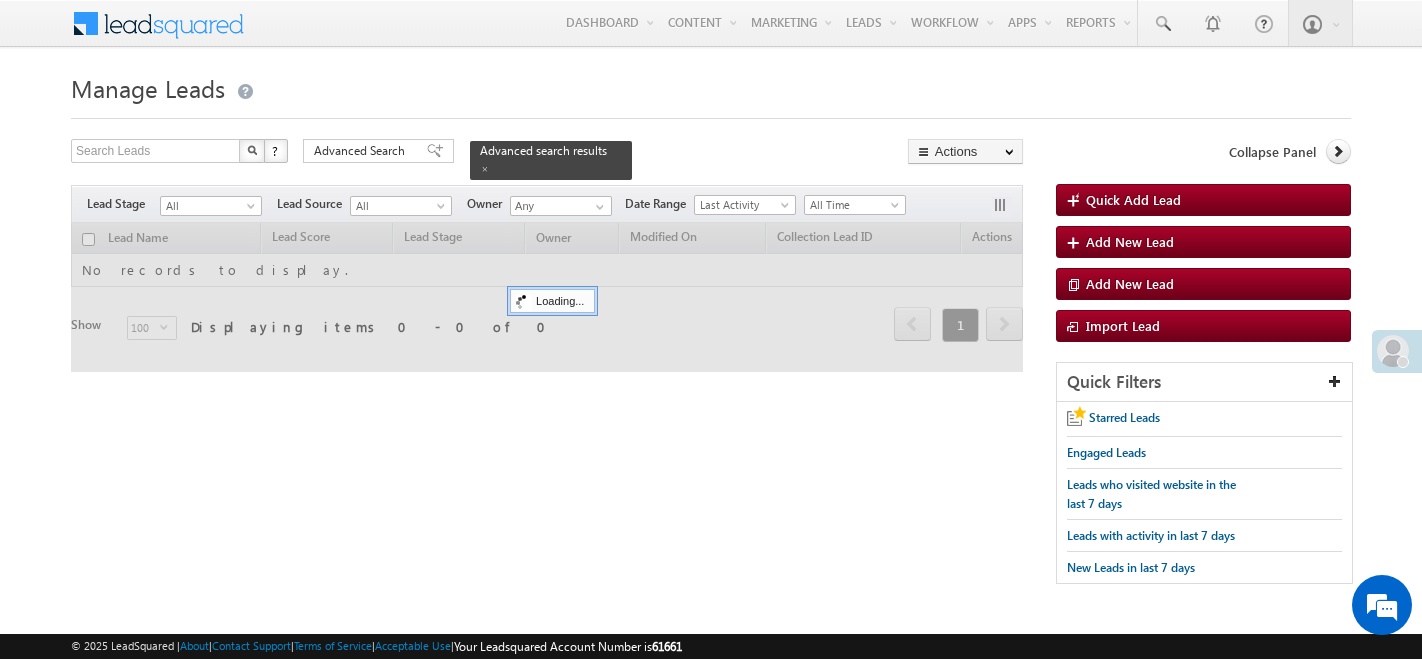 scroll, scrollTop: 0, scrollLeft: 0, axis: both 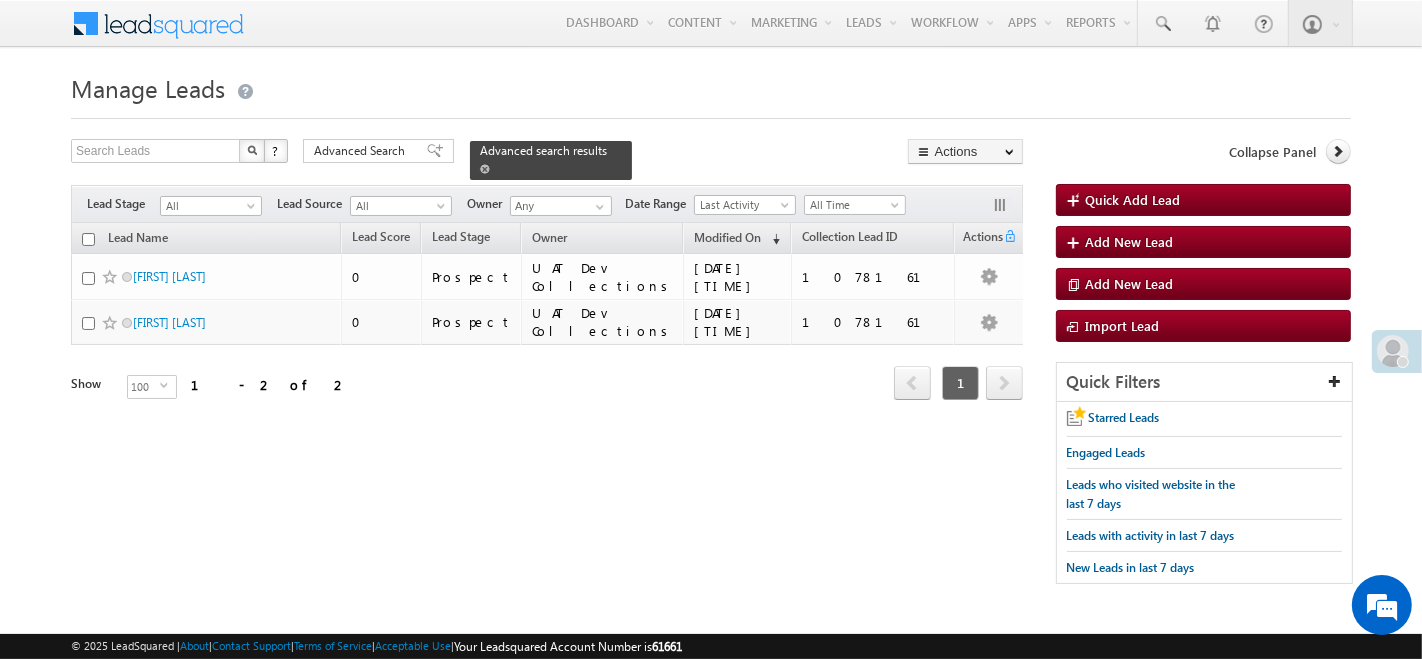 click at bounding box center [485, 169] 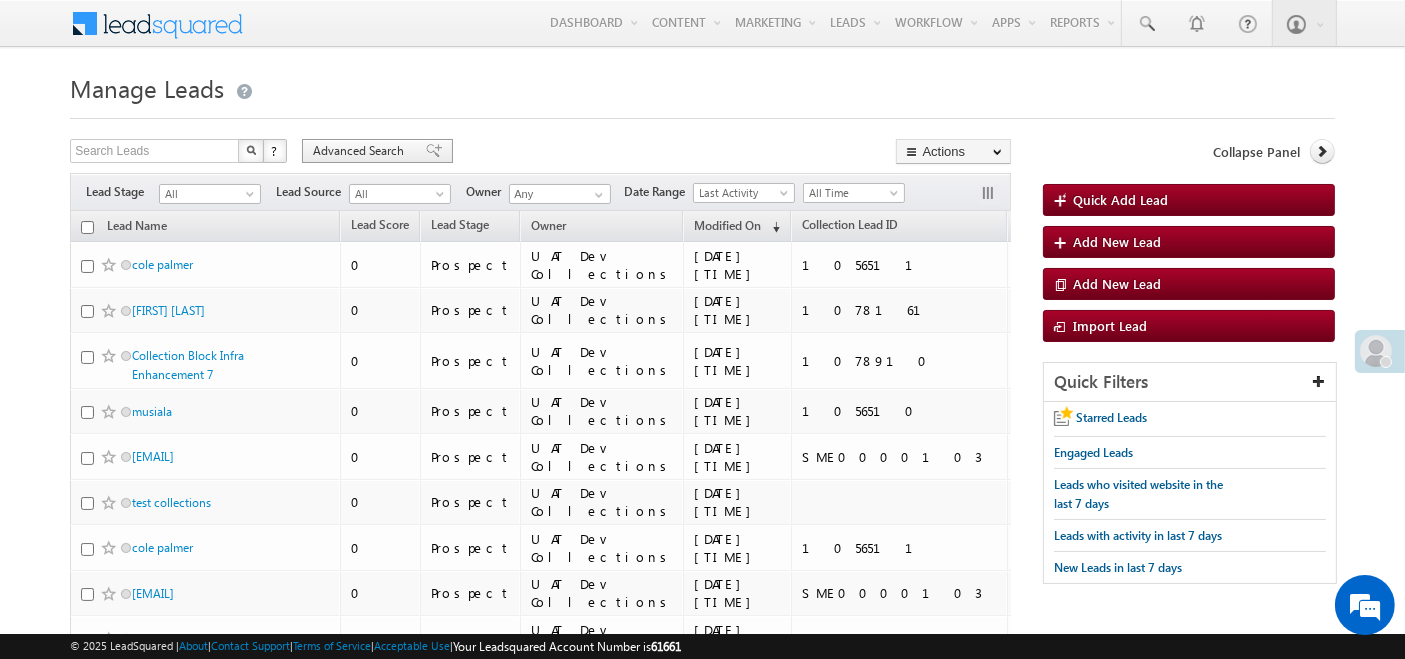 click on "Advanced Search" at bounding box center [361, 151] 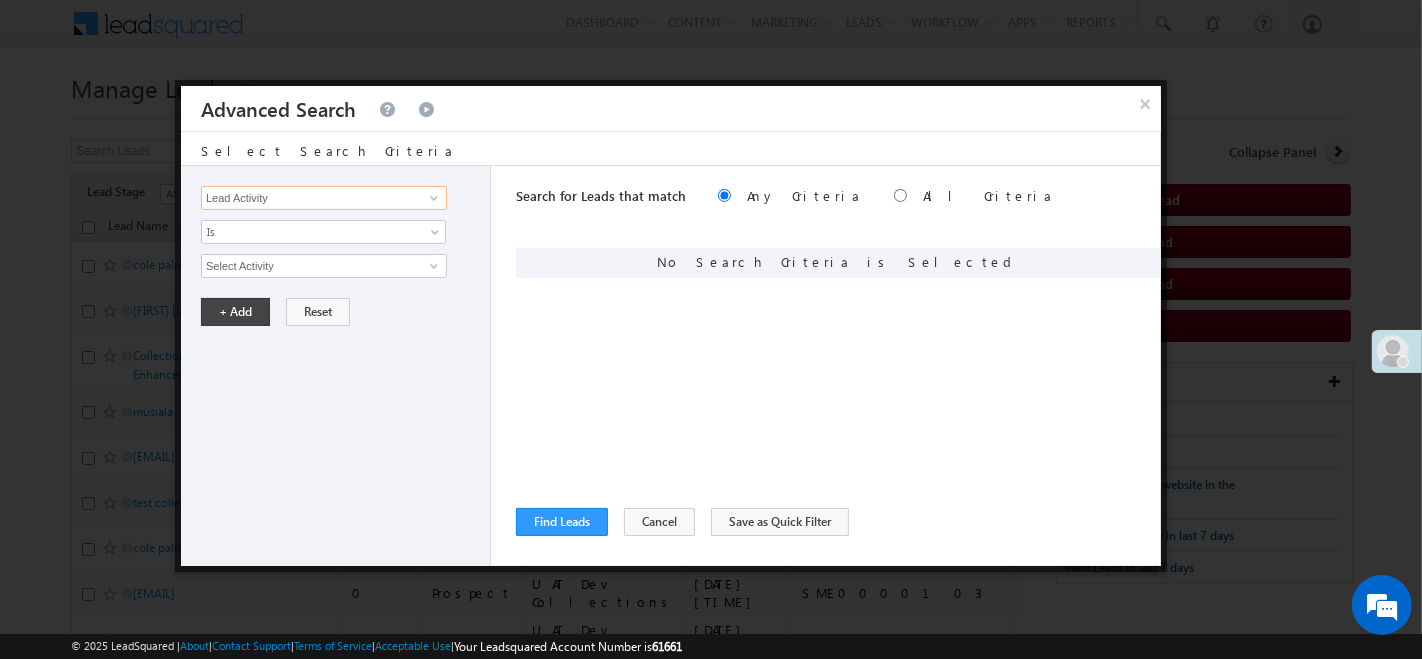 click on "Lead Activity" at bounding box center [324, 198] 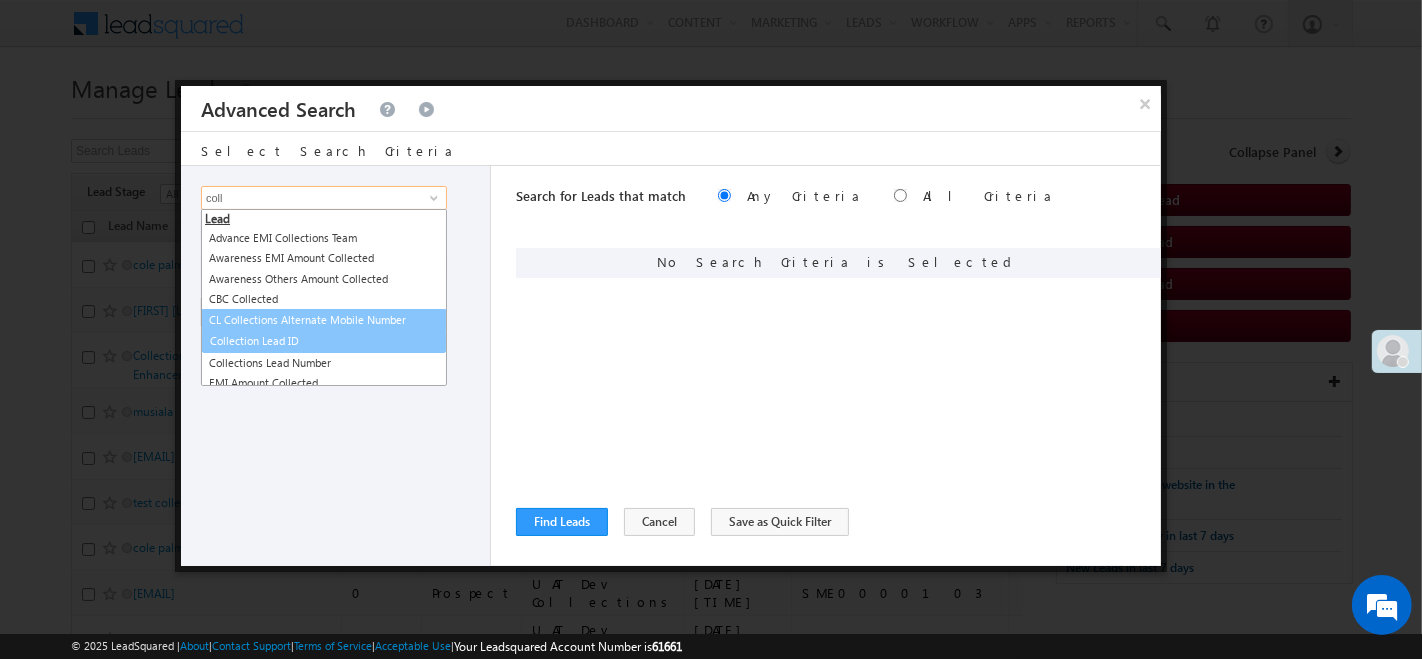 scroll, scrollTop: 0, scrollLeft: 0, axis: both 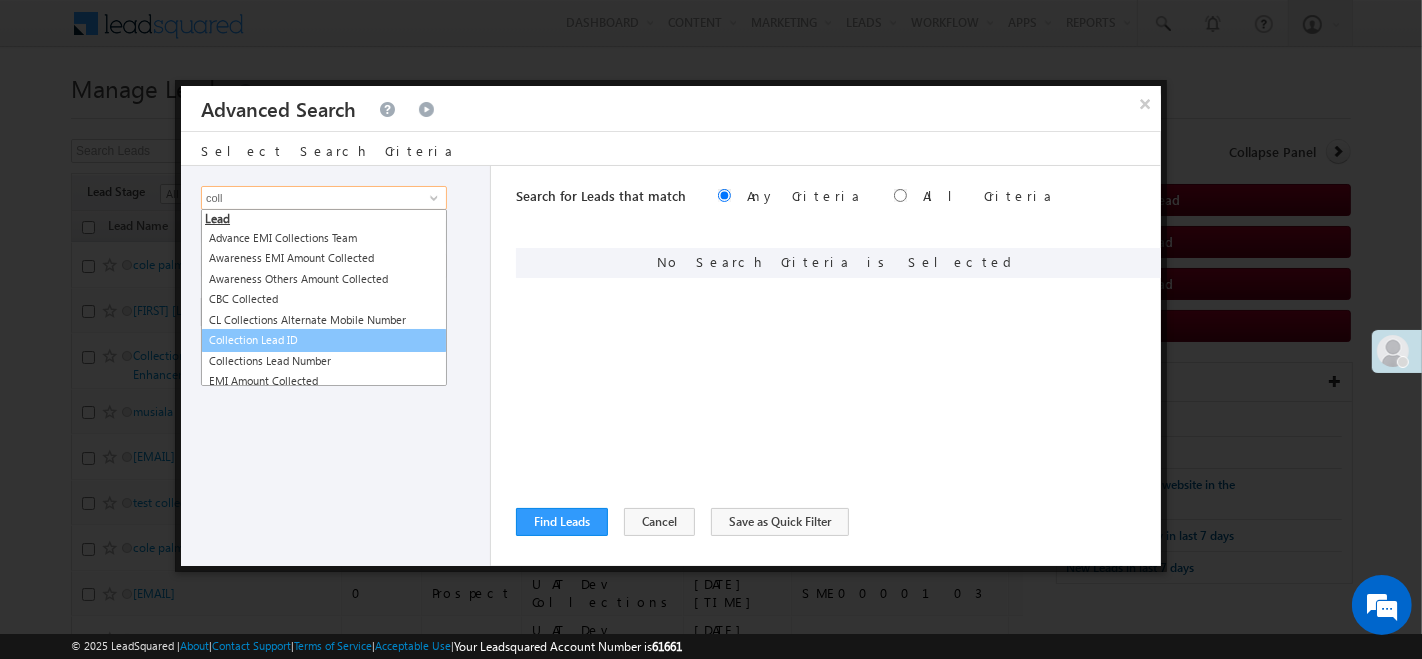 click on "Collection Lead ID" at bounding box center (324, 340) 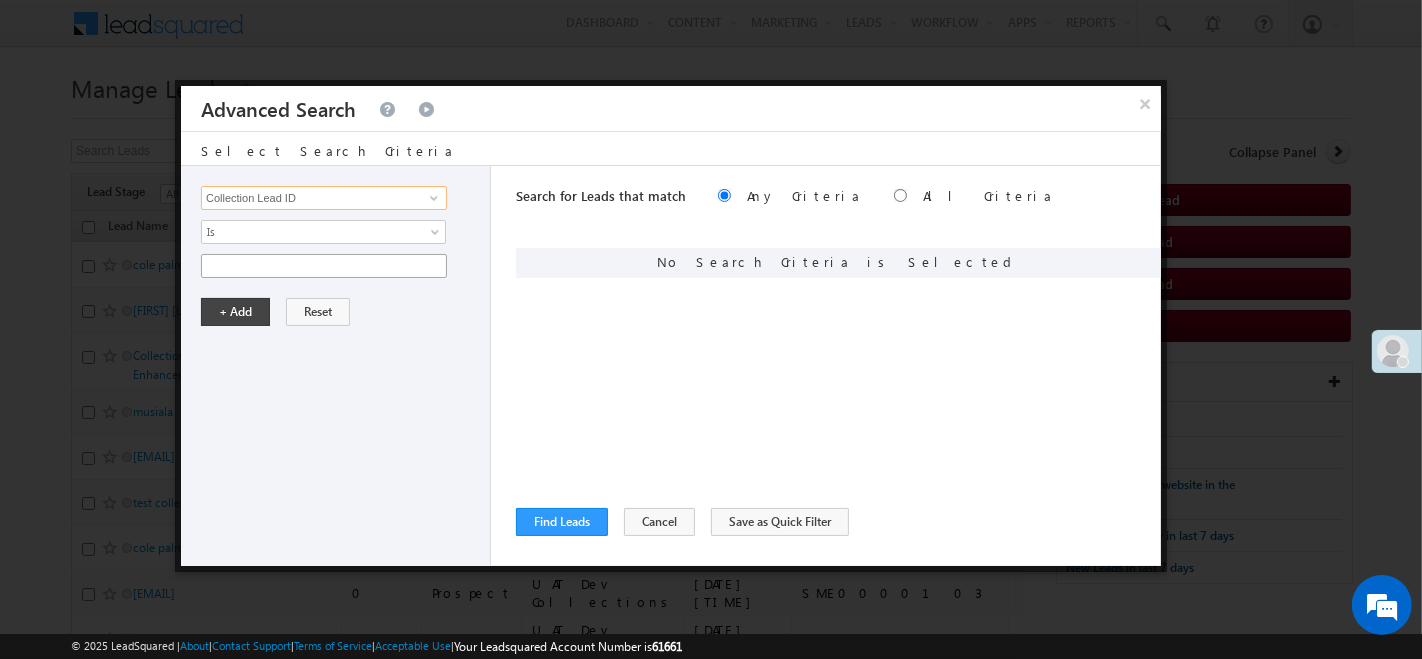 type on "Collection Lead ID" 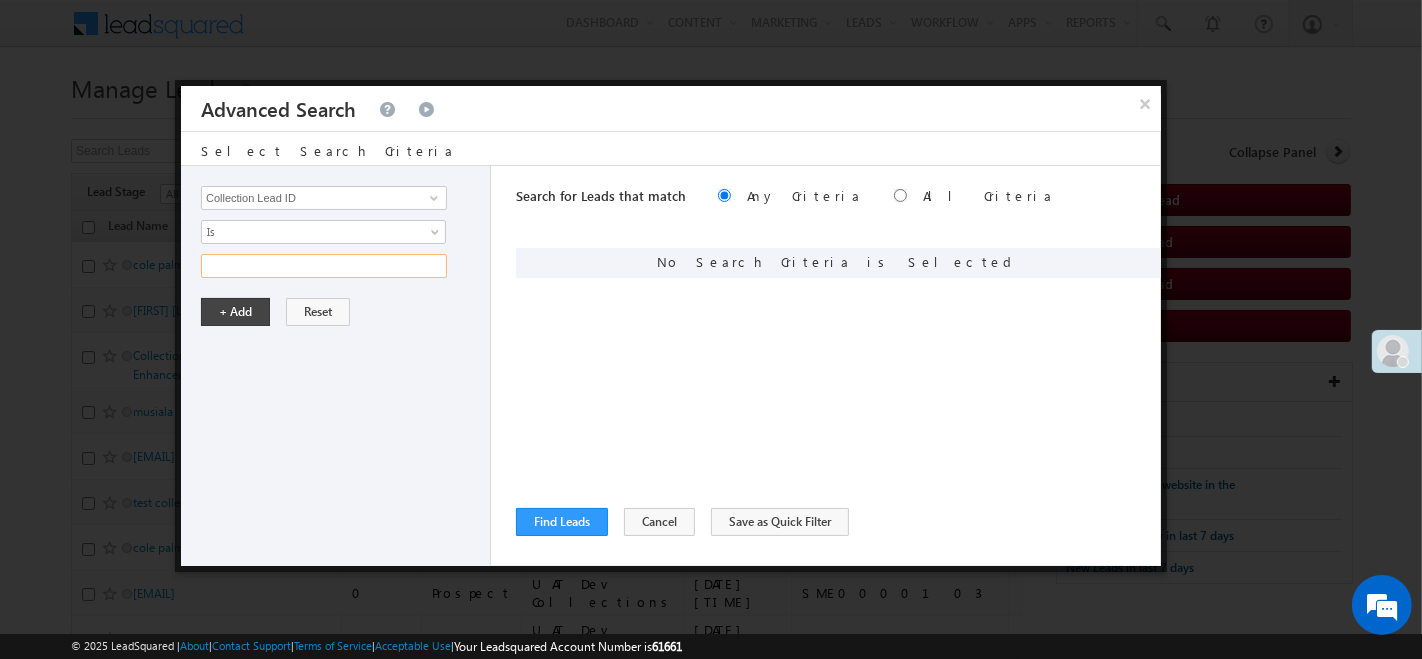 click at bounding box center (324, 266) 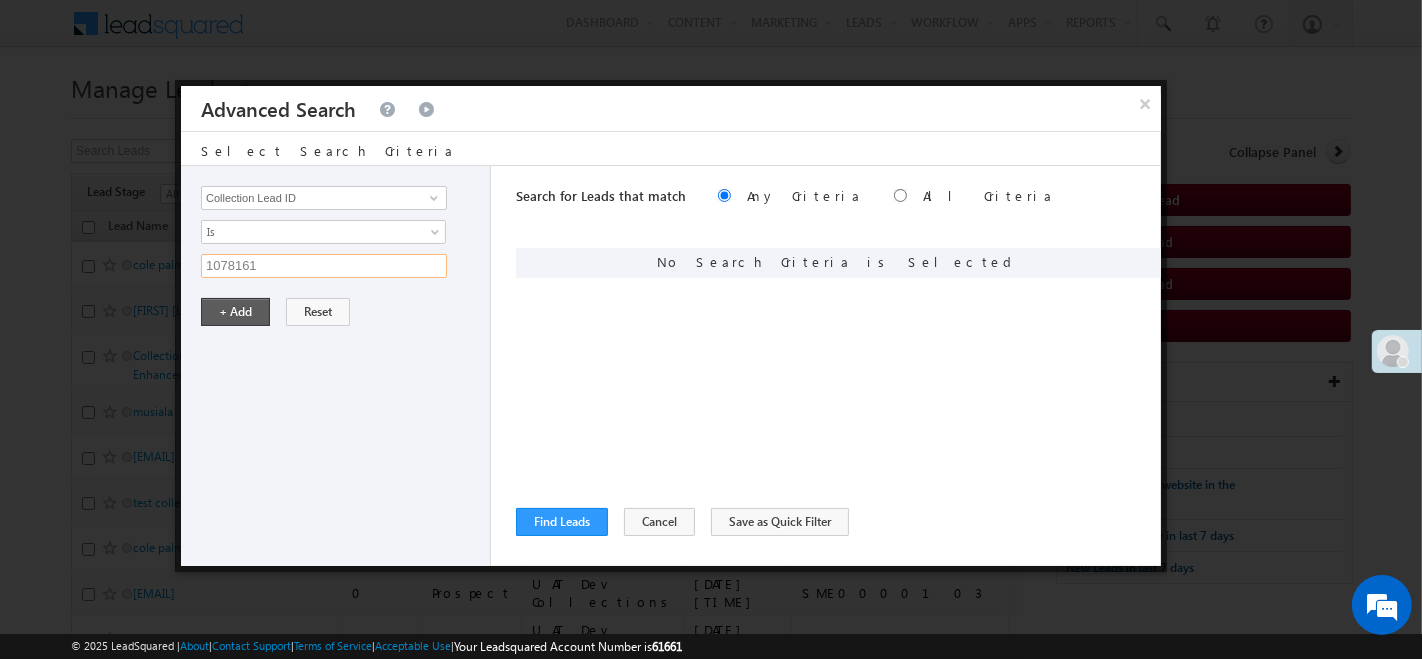 type on "1078161" 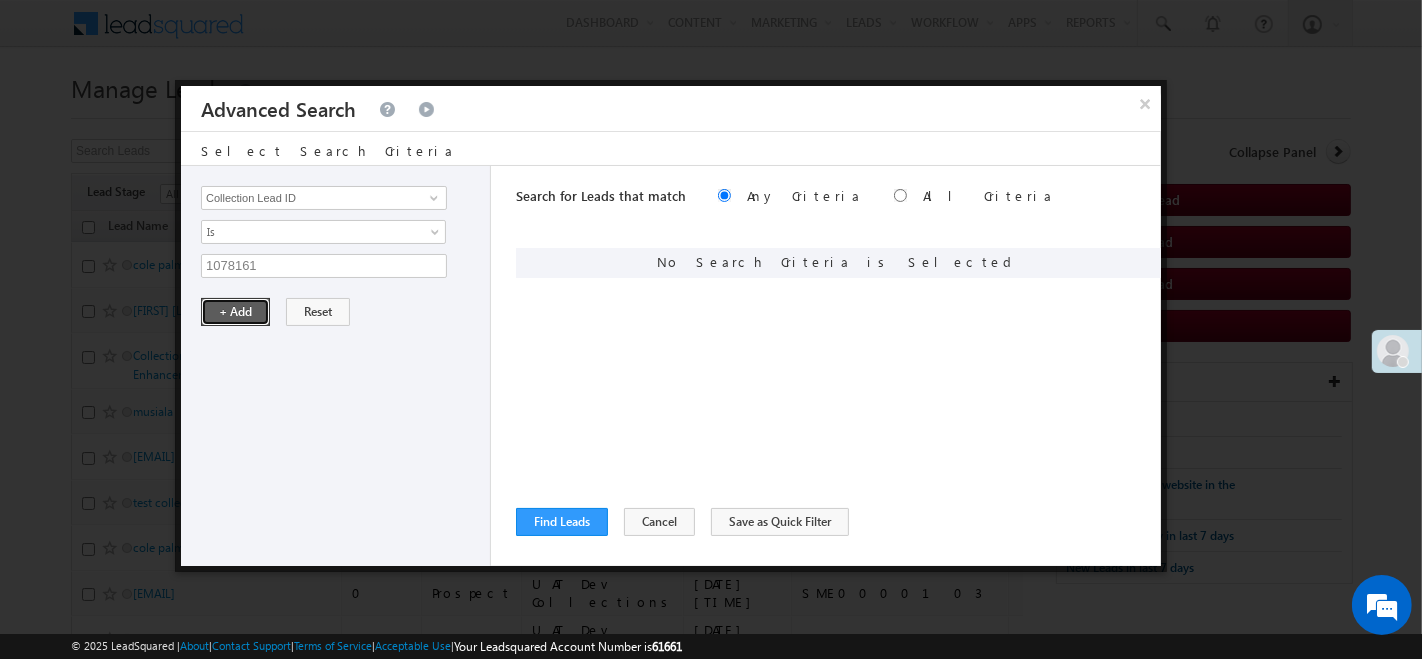 click on "+ Add" at bounding box center (235, 312) 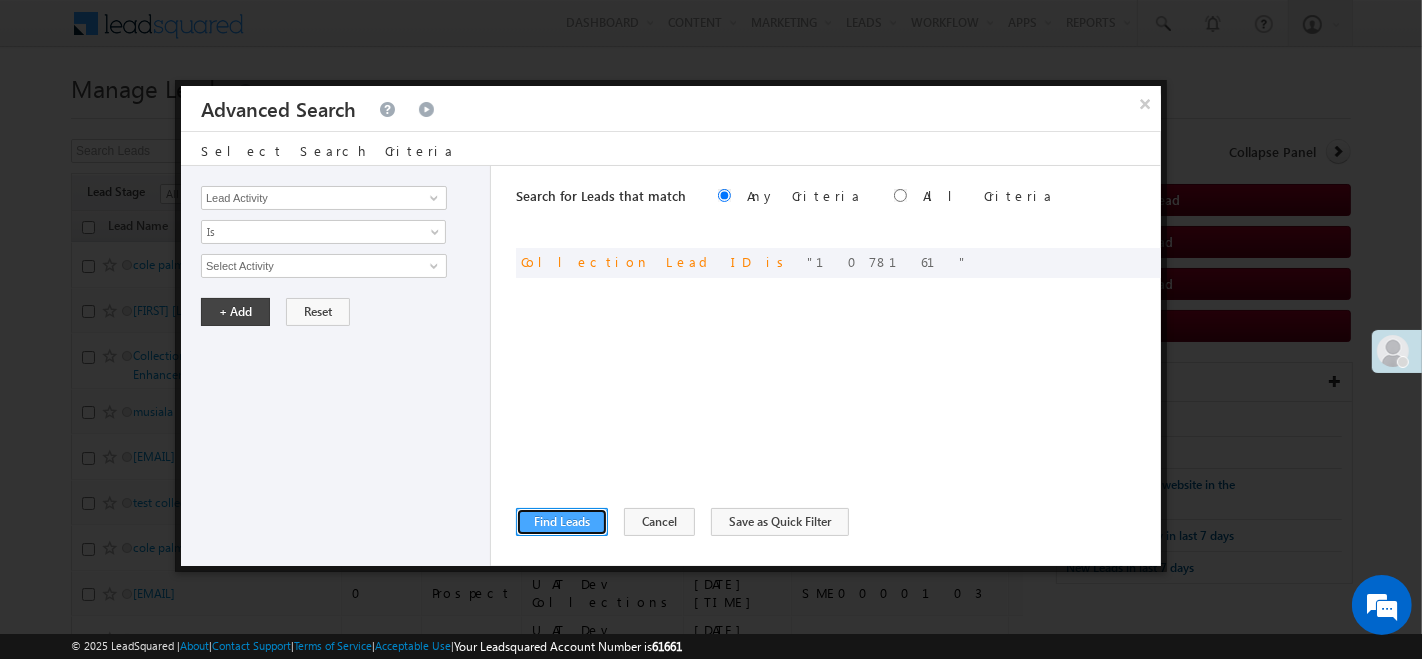 click on "Find Leads" at bounding box center (562, 522) 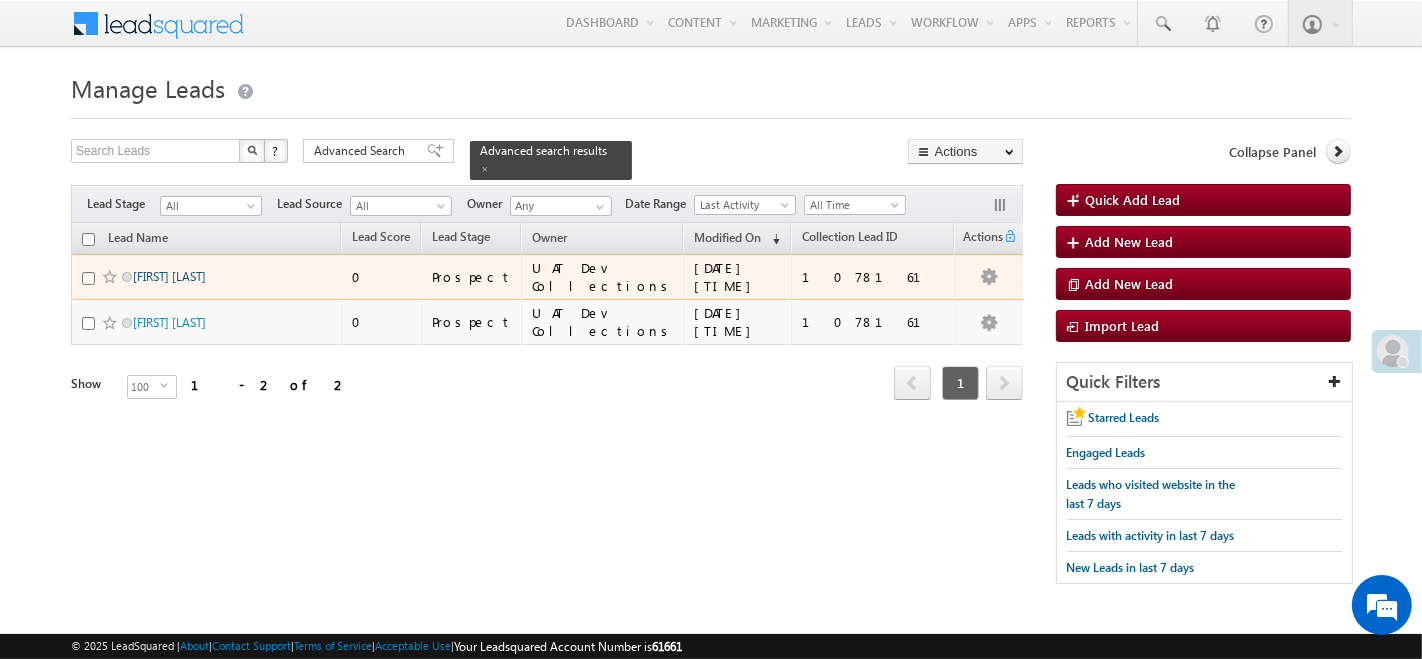 click on "[FIRST] [LAST]" at bounding box center (169, 276) 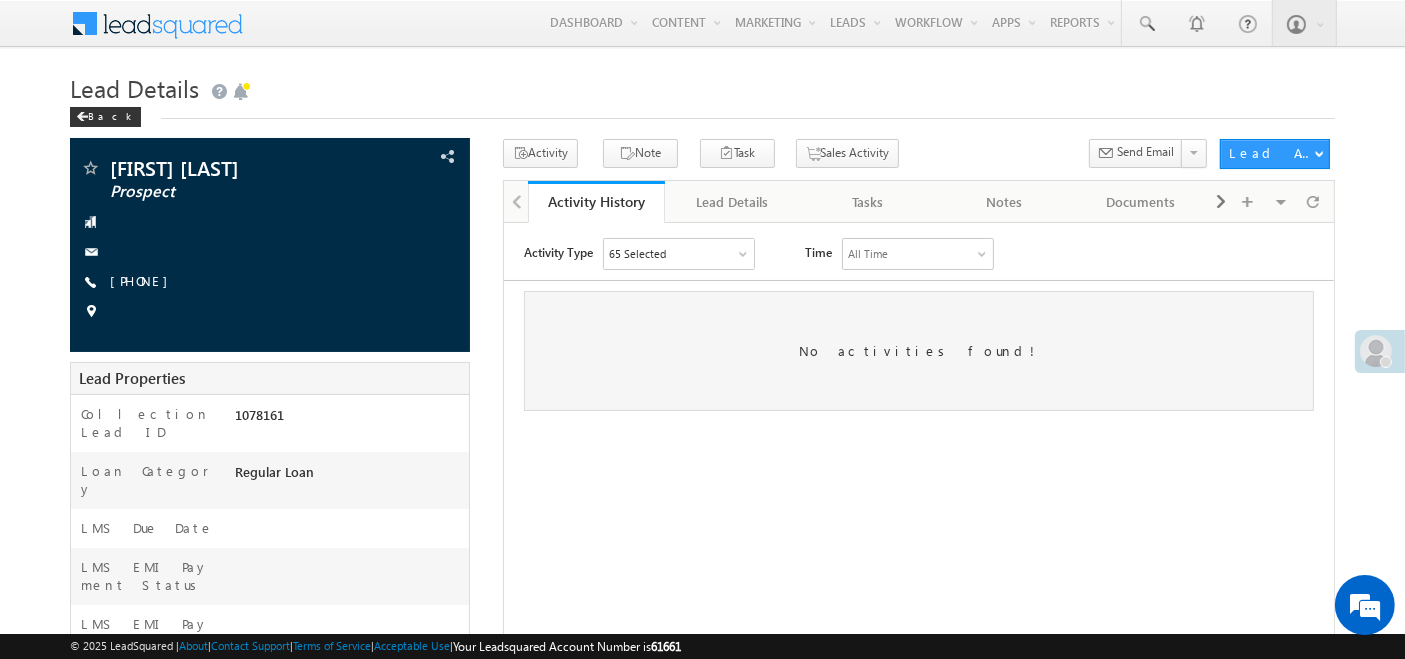 scroll, scrollTop: 0, scrollLeft: 0, axis: both 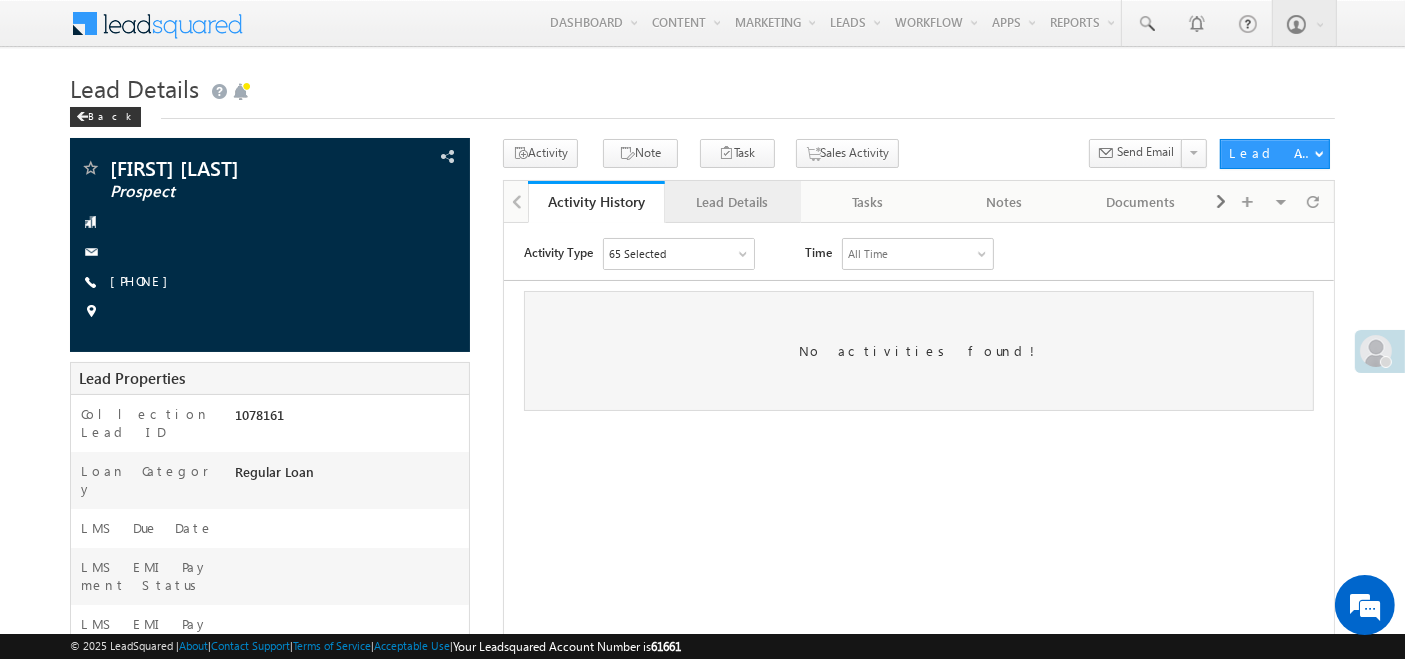 click on "Lead Details" at bounding box center (732, 202) 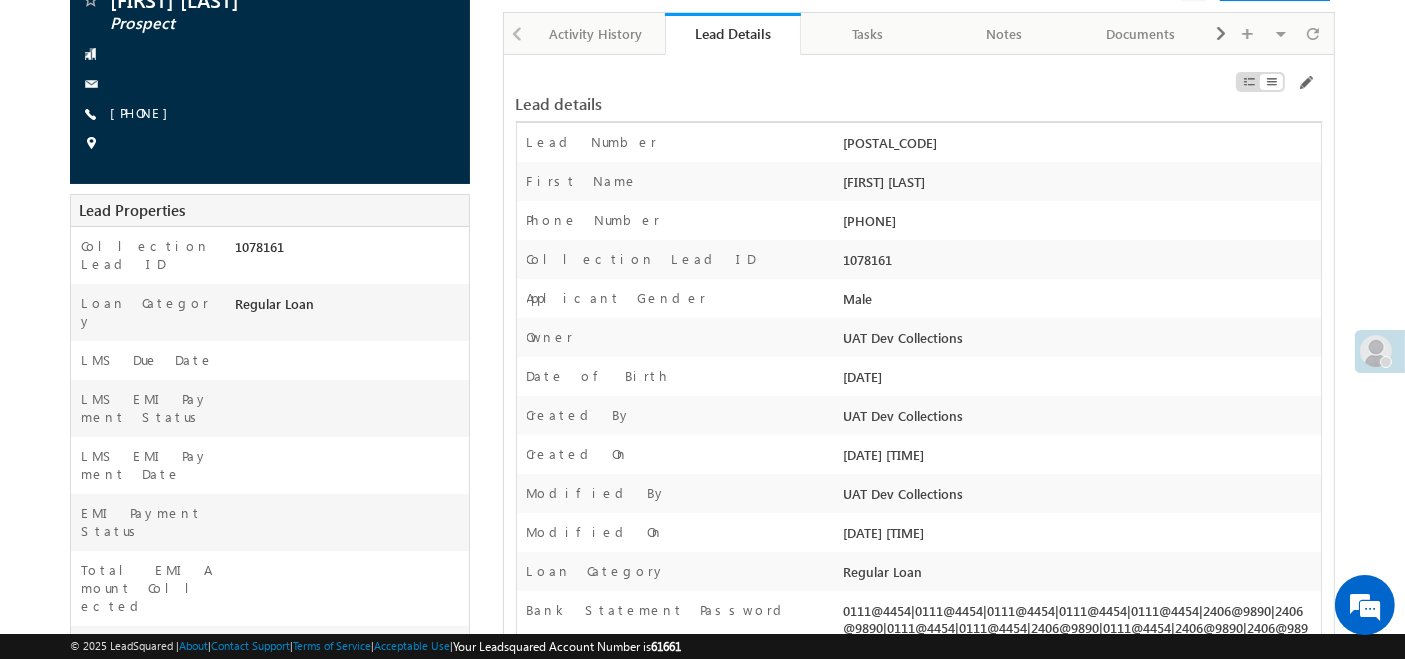 scroll, scrollTop: 0, scrollLeft: 0, axis: both 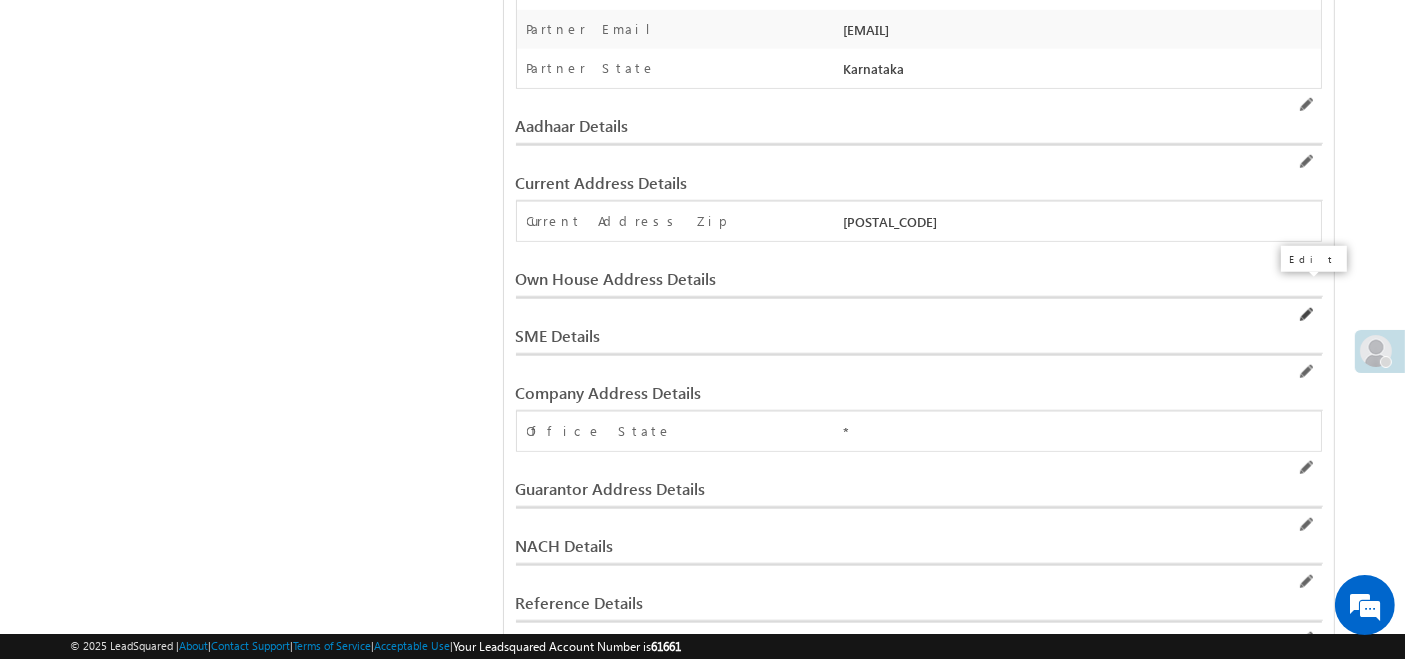 click at bounding box center [1305, 315] 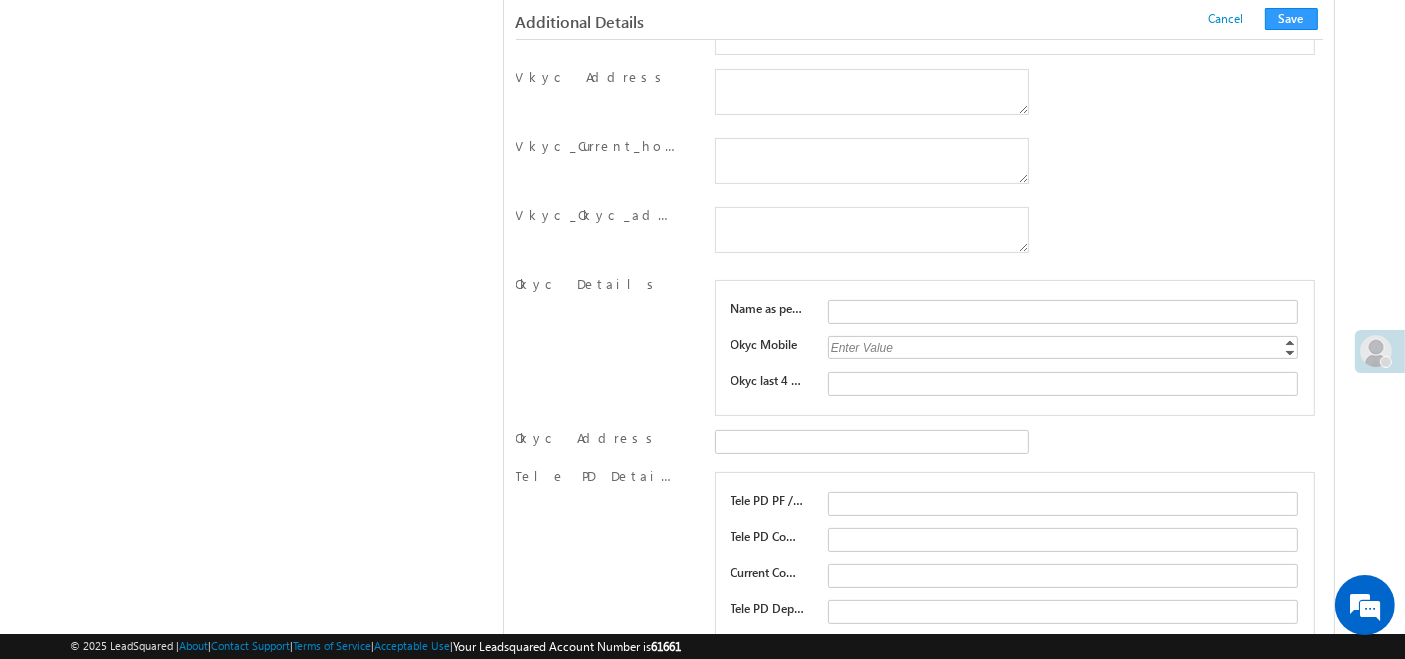 scroll, scrollTop: 17915, scrollLeft: 0, axis: vertical 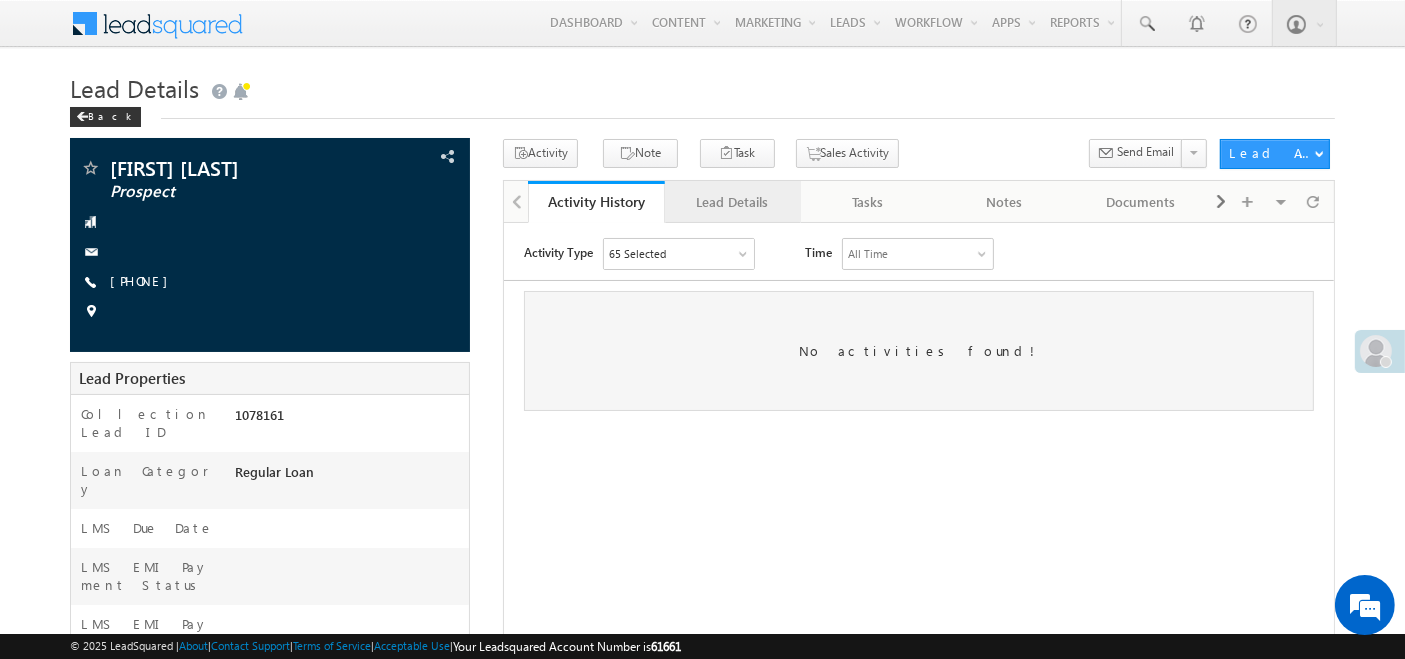 click on "Lead Details" at bounding box center (732, 202) 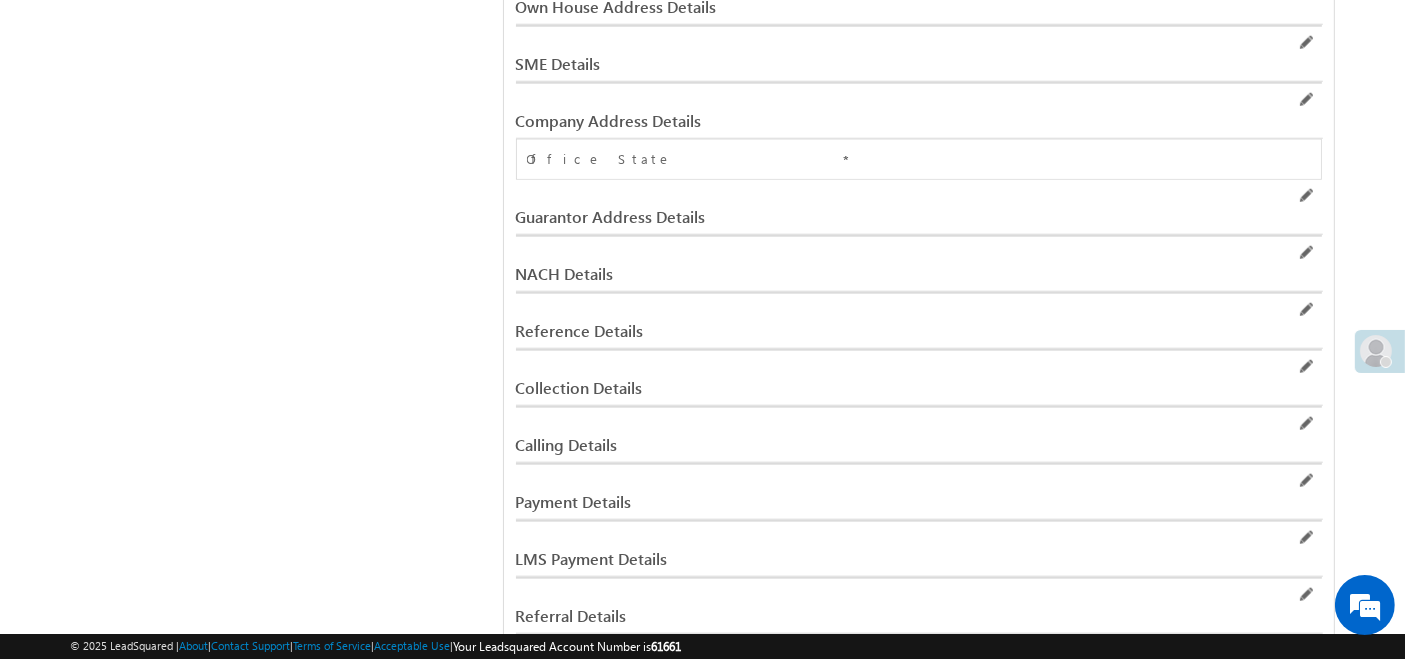 scroll, scrollTop: 2306, scrollLeft: 0, axis: vertical 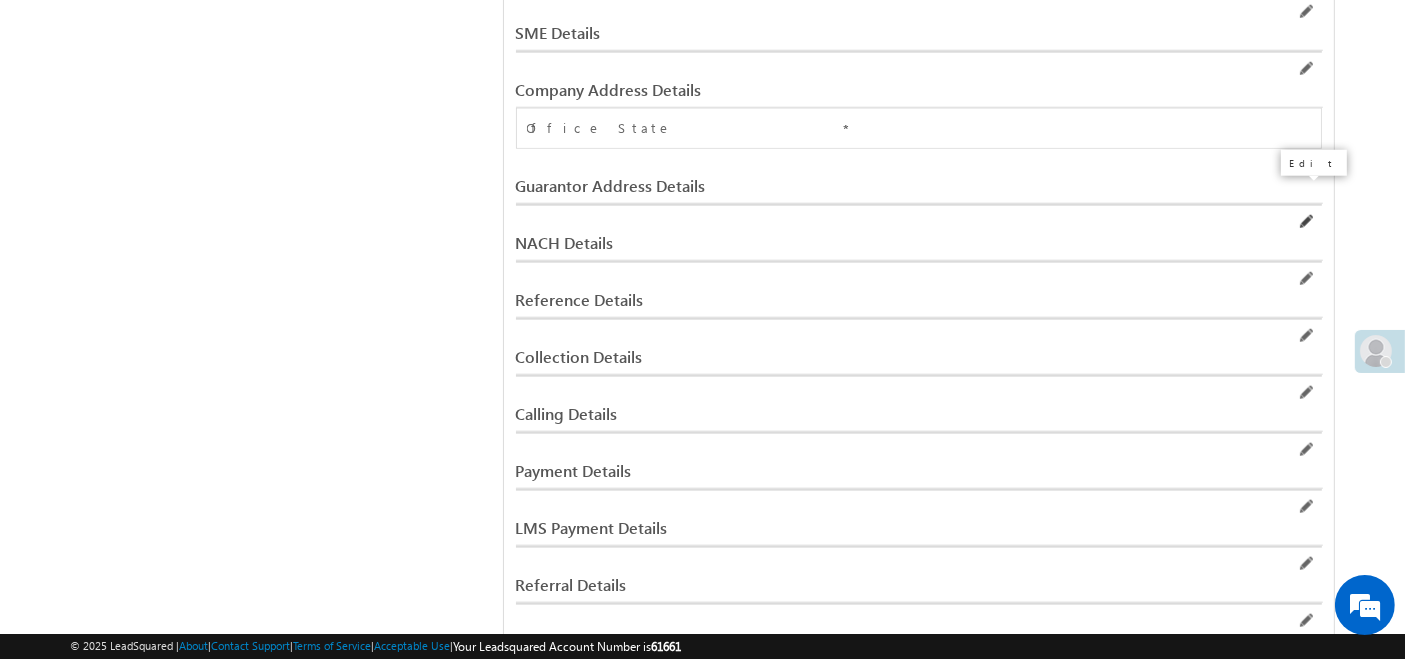 click at bounding box center [1305, 222] 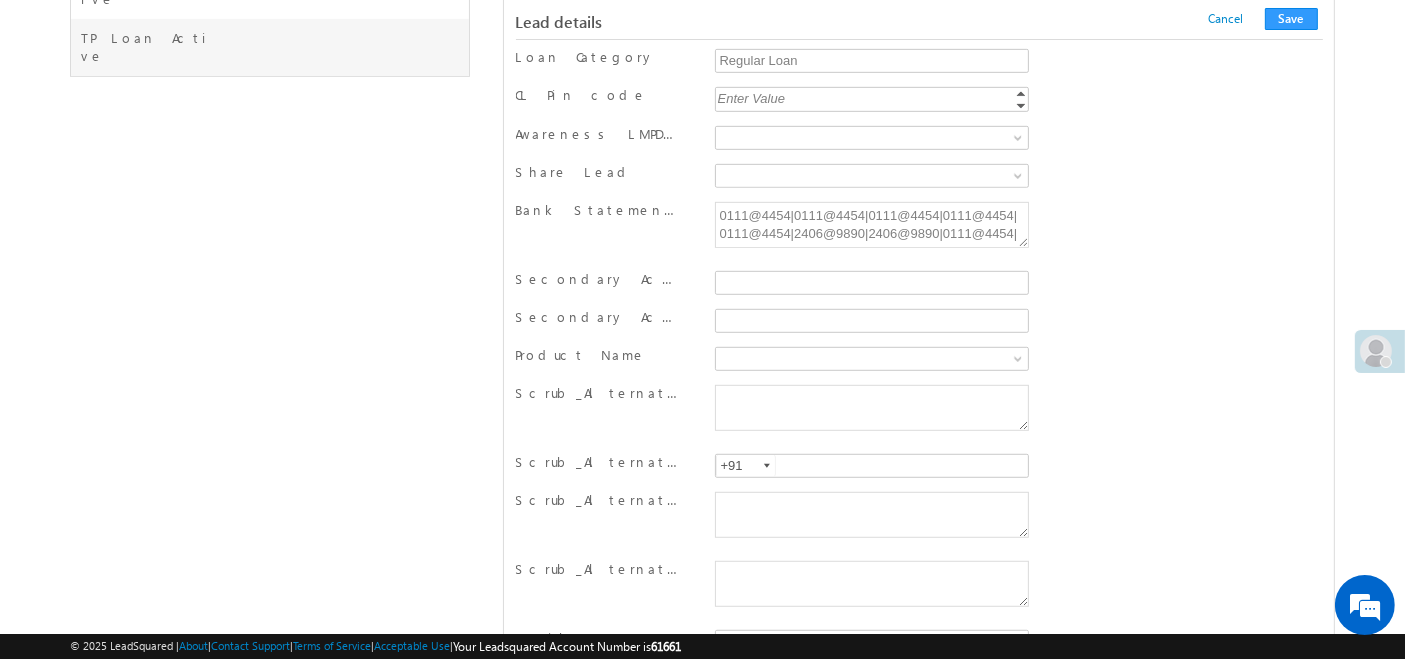 scroll, scrollTop: 0, scrollLeft: 0, axis: both 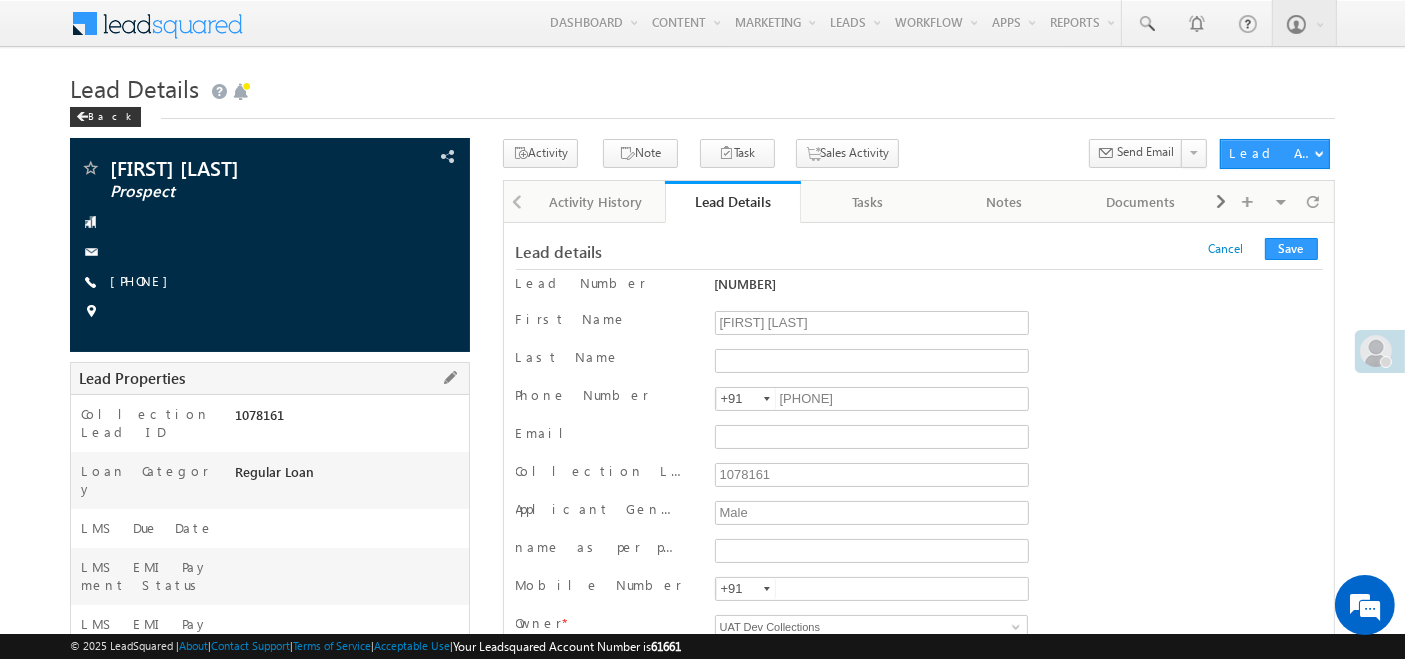 drag, startPoint x: 237, startPoint y: 416, endPoint x: 288, endPoint y: 412, distance: 51.156624 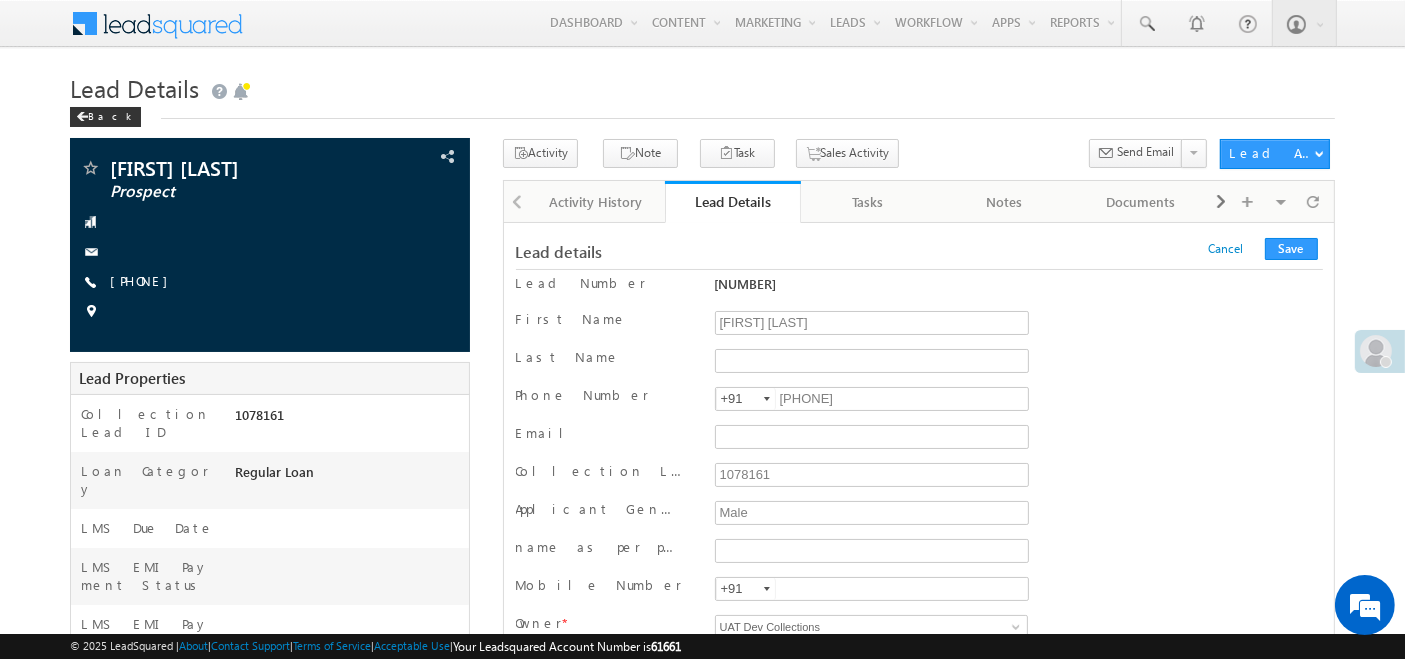 drag, startPoint x: 891, startPoint y: 404, endPoint x: 1257, endPoint y: 490, distance: 375.96808 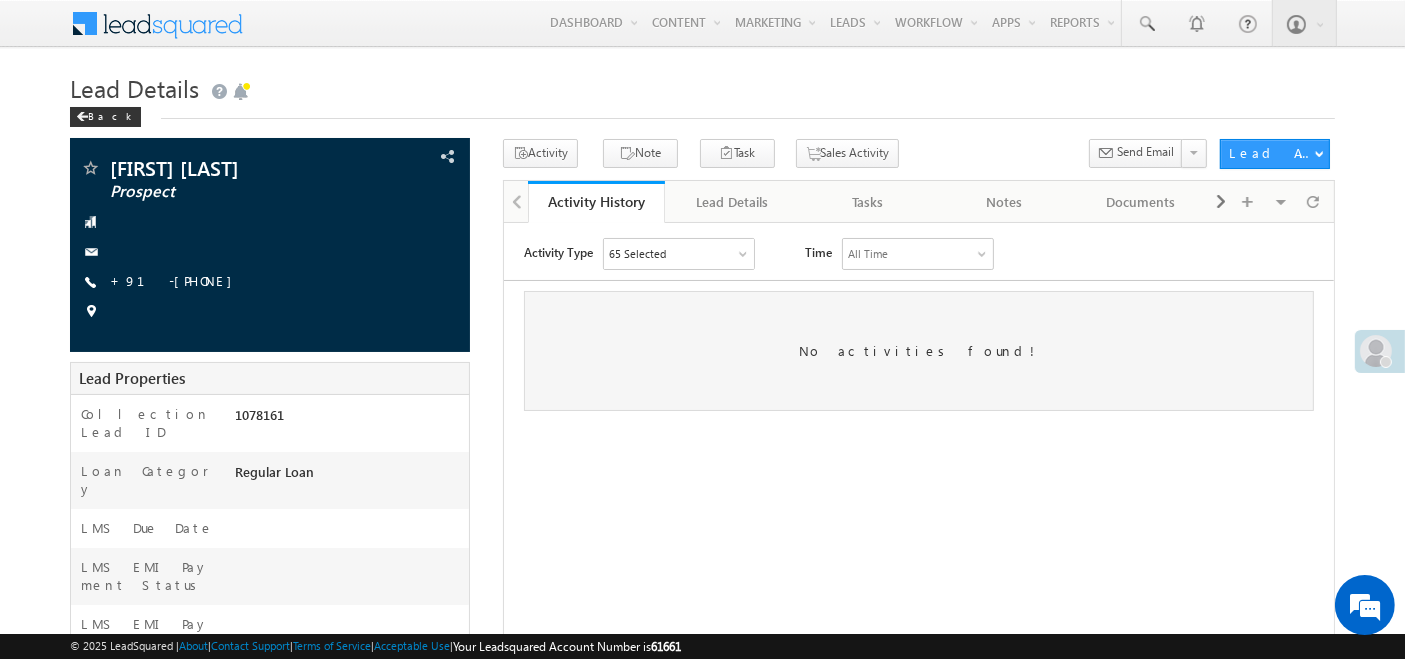 scroll, scrollTop: 0, scrollLeft: 0, axis: both 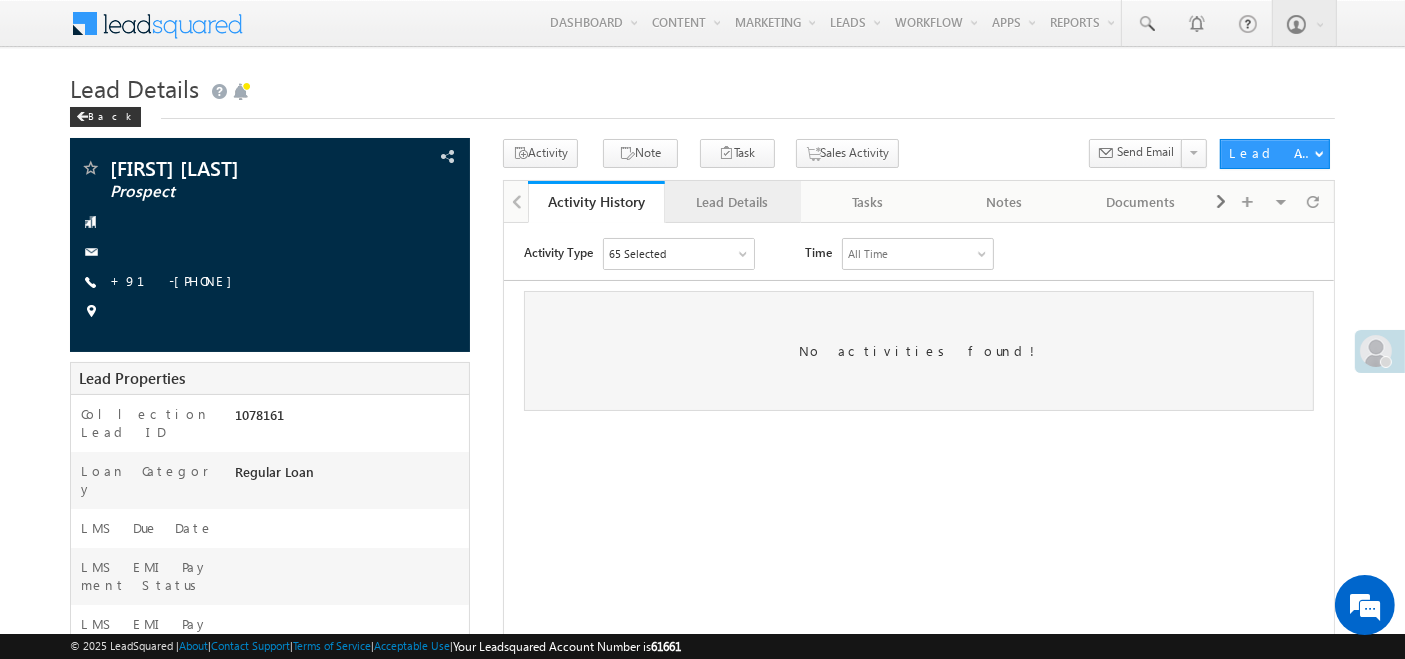click on "Lead Details" at bounding box center (732, 202) 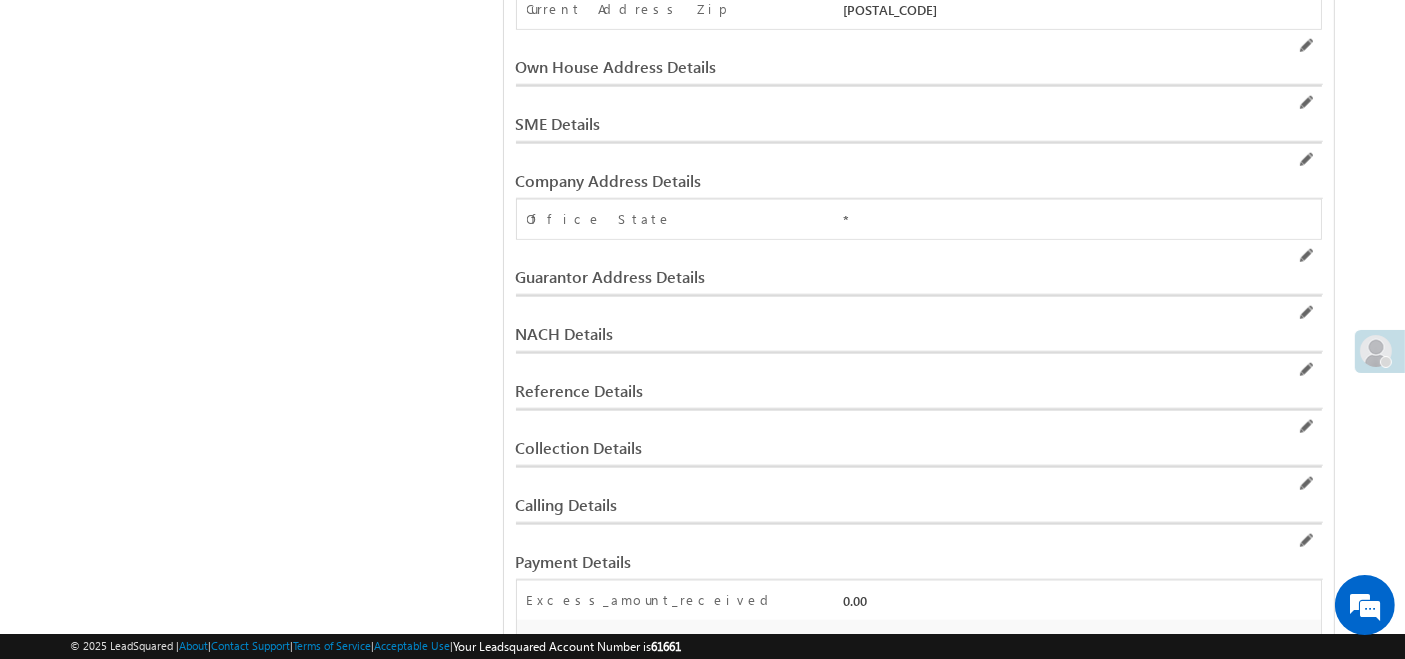 scroll, scrollTop: 2086, scrollLeft: 0, axis: vertical 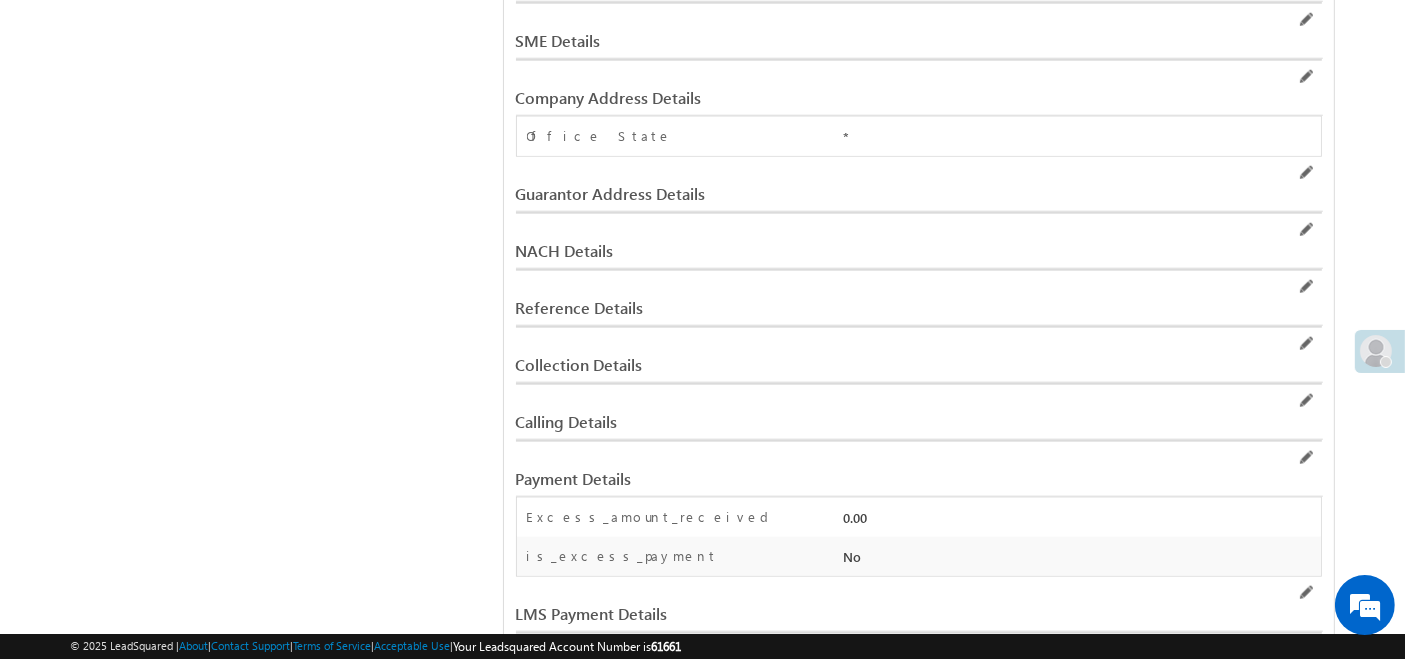 click at bounding box center [1194, 233] 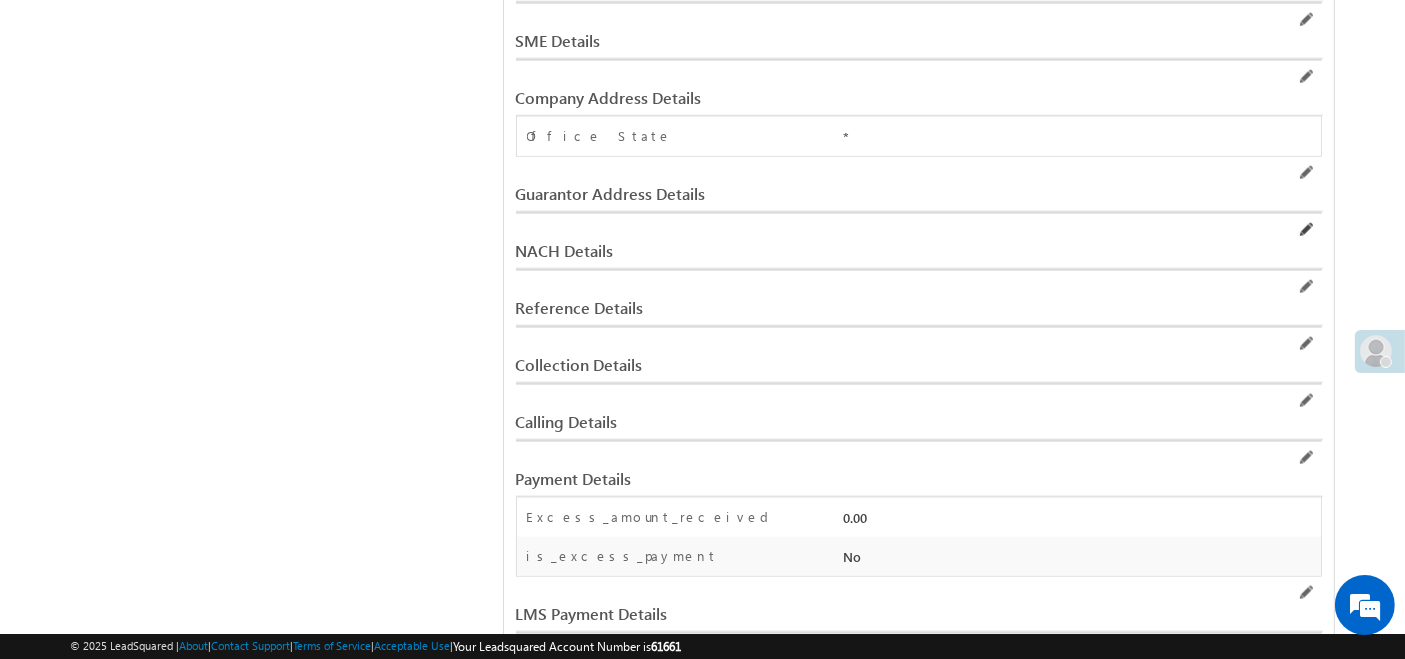 click at bounding box center (1305, 230) 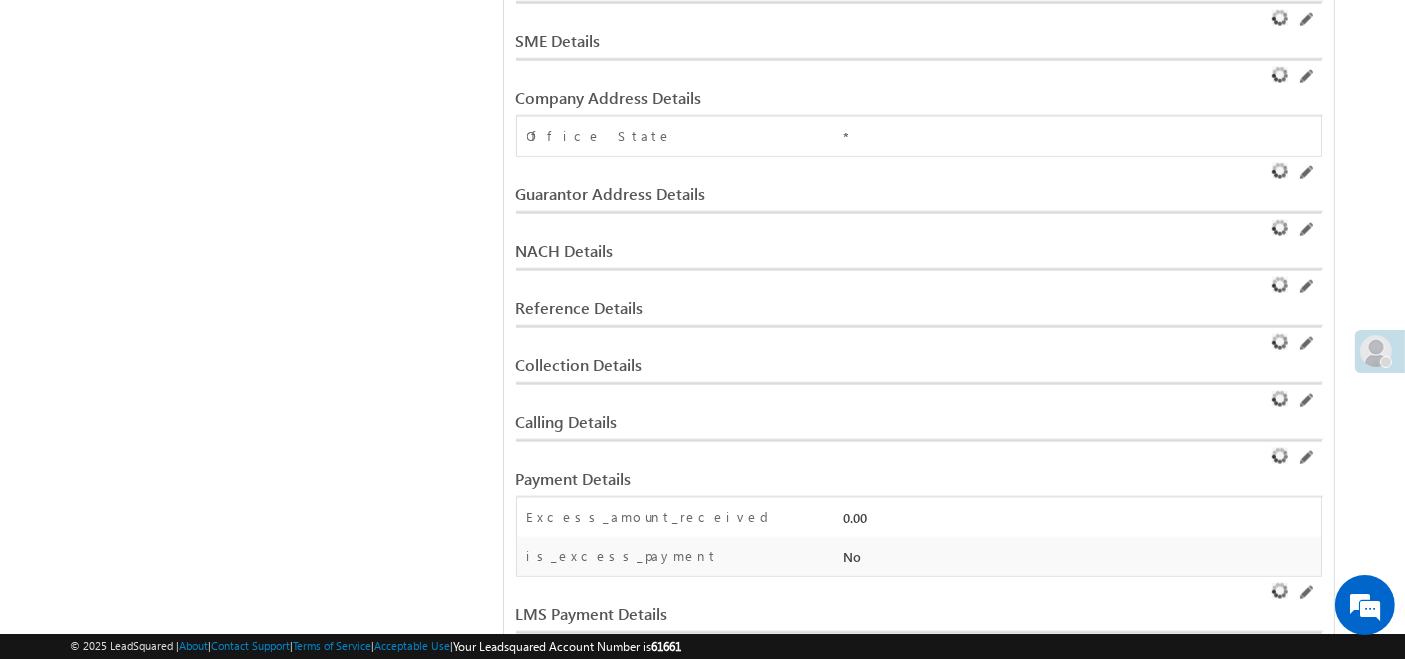 scroll, scrollTop: 0, scrollLeft: 0, axis: both 